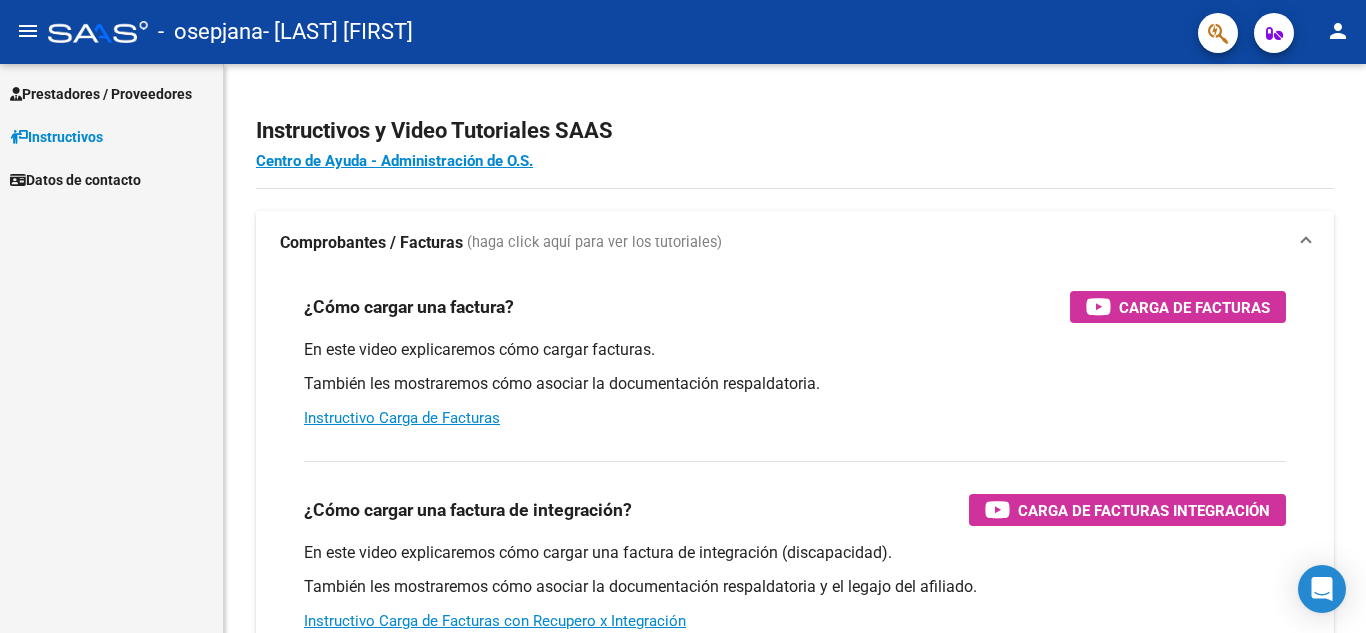 scroll, scrollTop: 0, scrollLeft: 0, axis: both 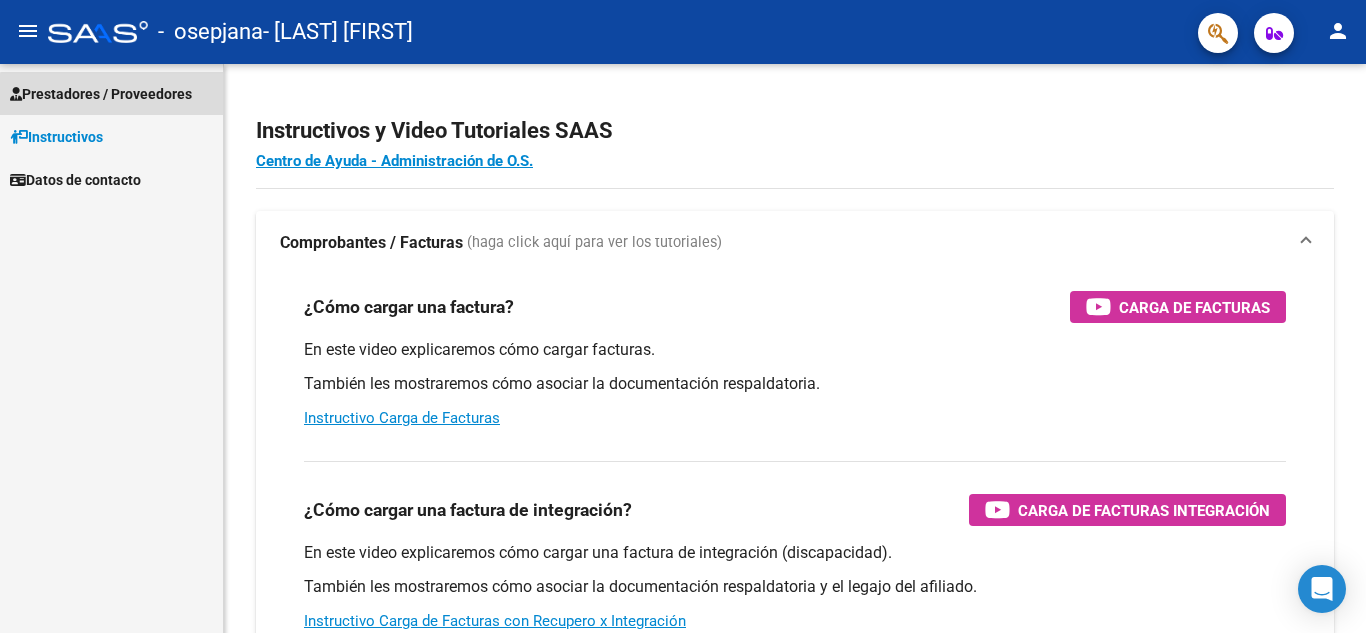 click on "Prestadores / Proveedores" at bounding box center (101, 94) 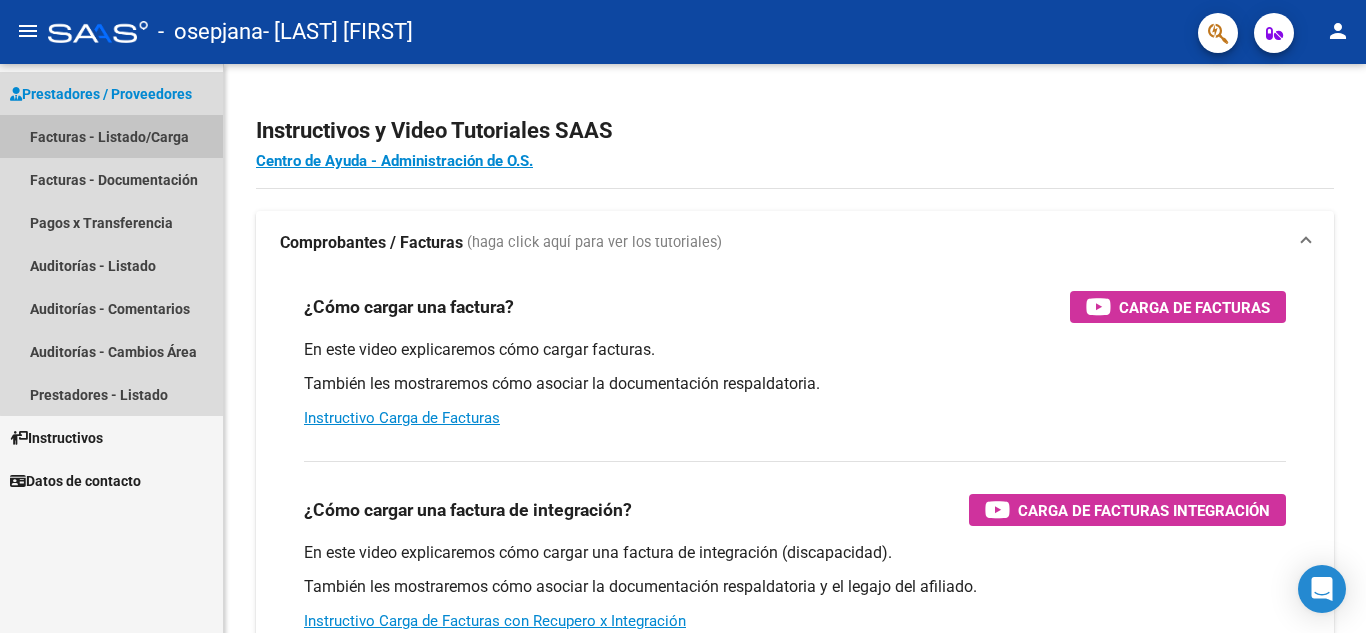 click on "Facturas - Listado/Carga" at bounding box center [111, 136] 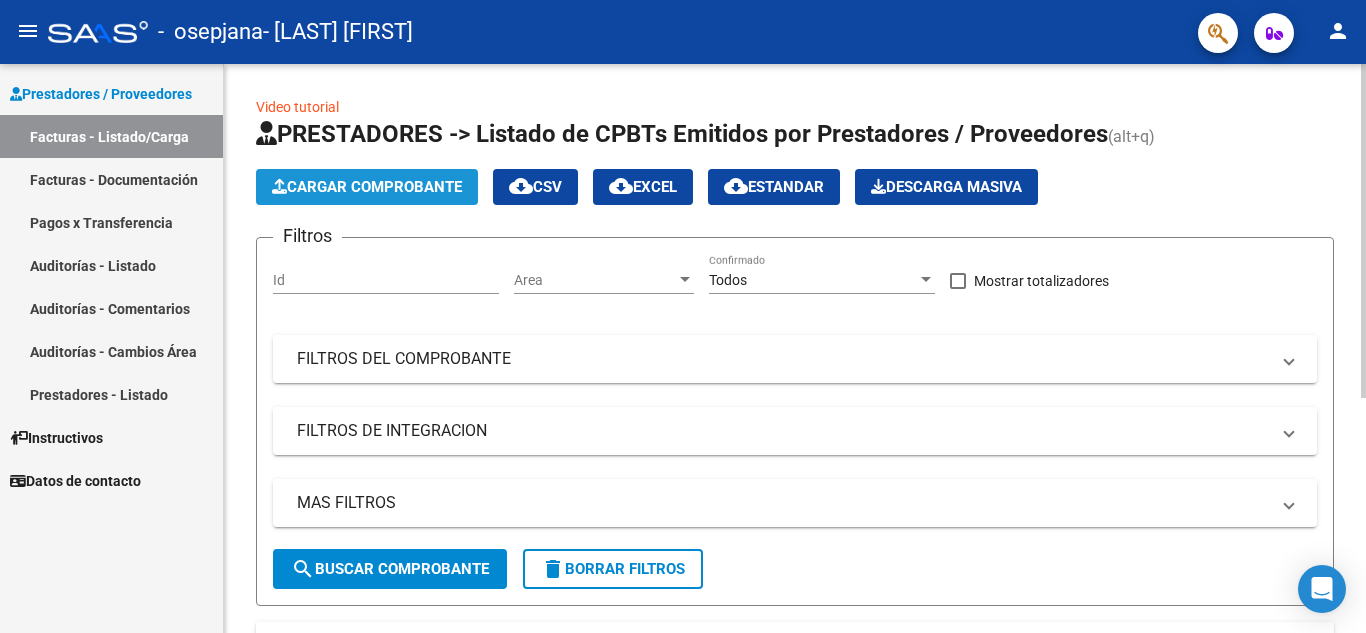 click on "Cargar Comprobante" 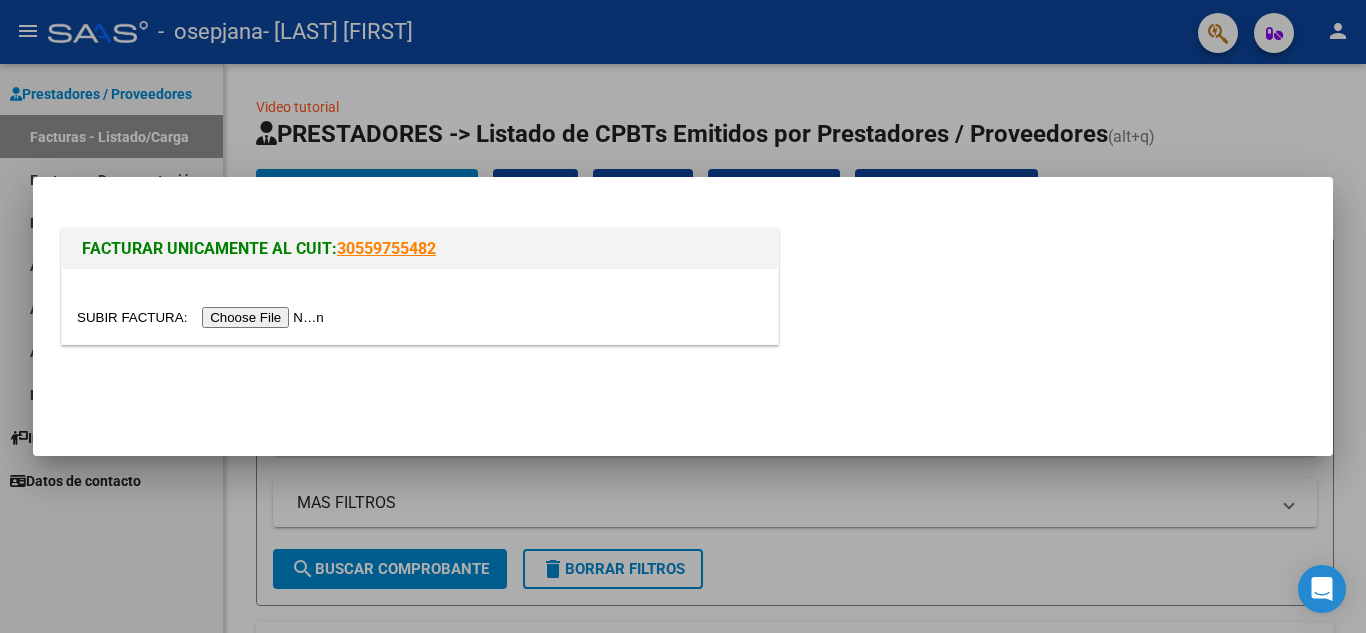 click at bounding box center [203, 317] 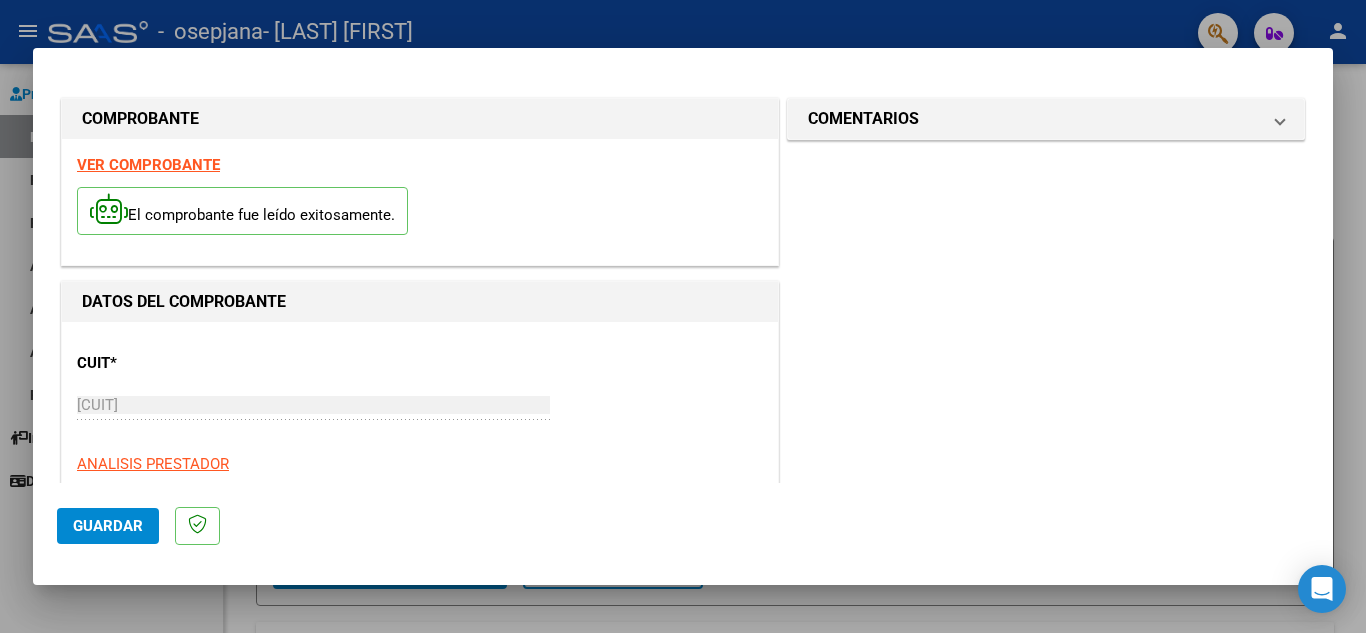 click on "Guardar" 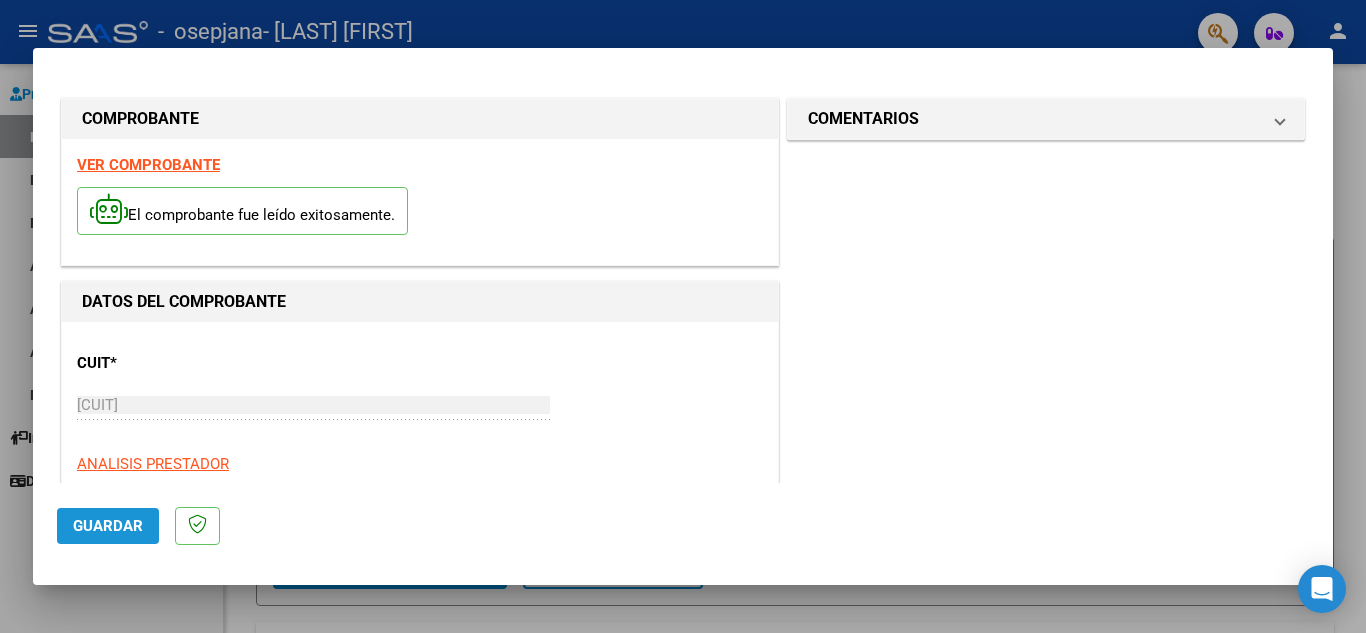 click on "Guardar" 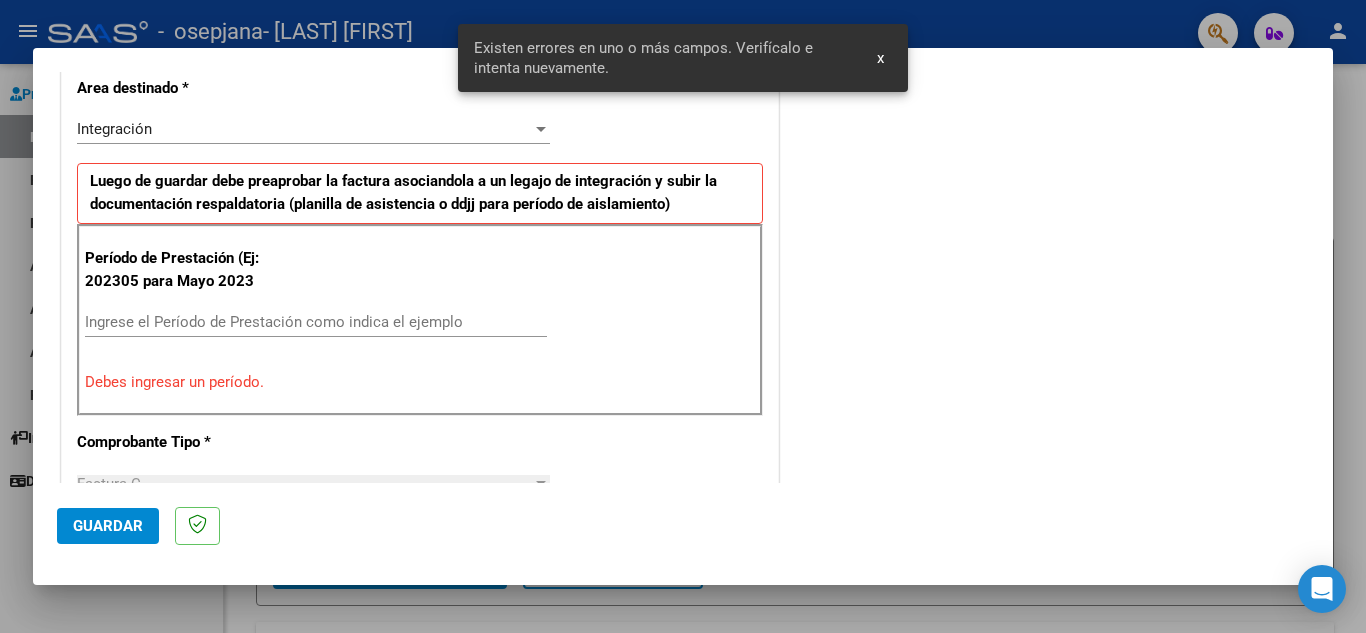 scroll, scrollTop: 453, scrollLeft: 0, axis: vertical 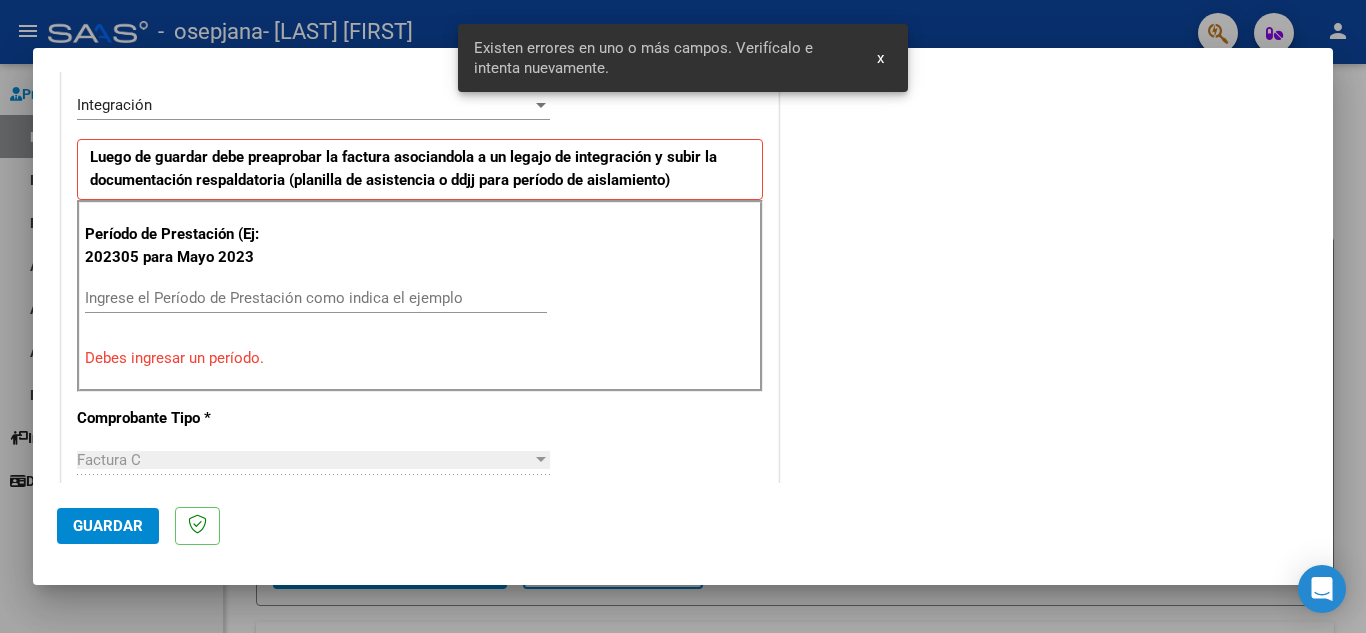click on "x" at bounding box center [880, 58] 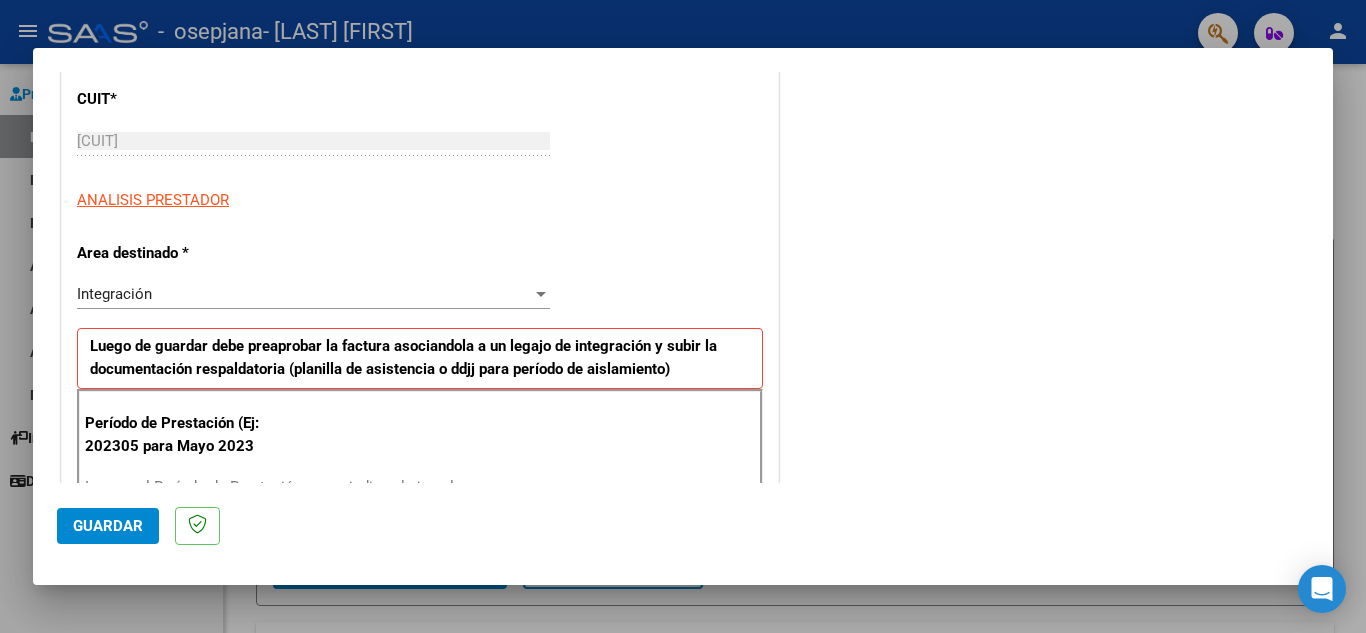 scroll, scrollTop: 268, scrollLeft: 0, axis: vertical 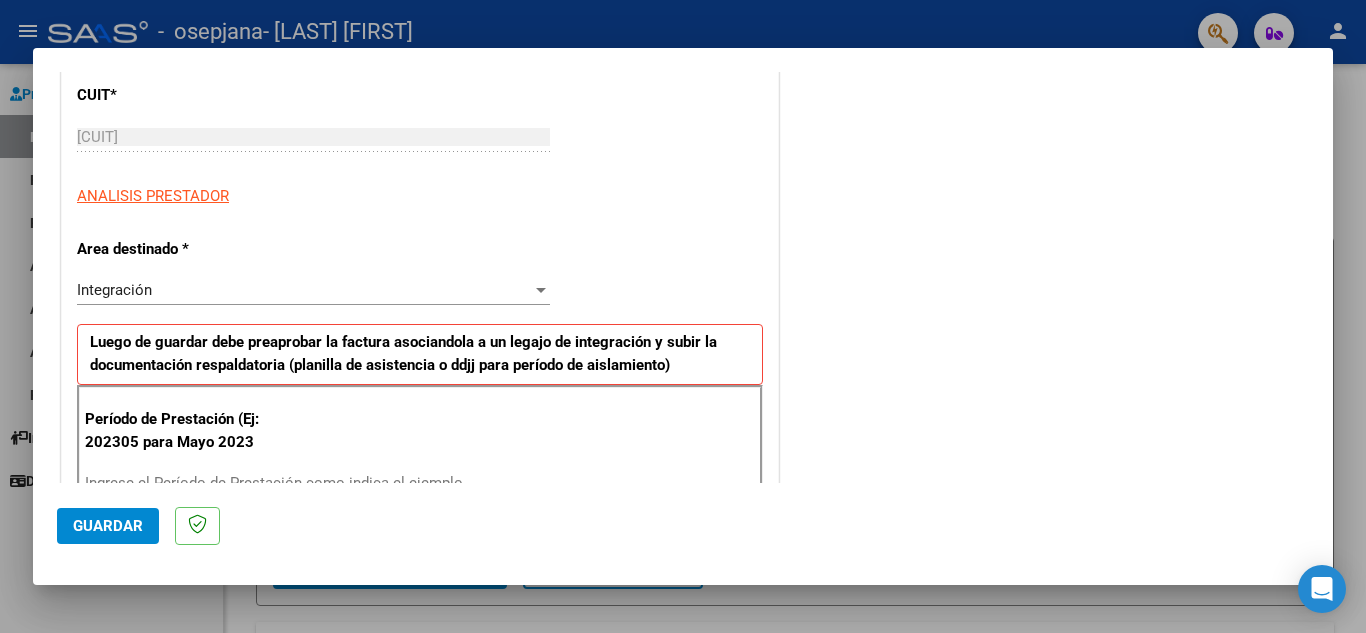 click on "Integración" at bounding box center (304, 290) 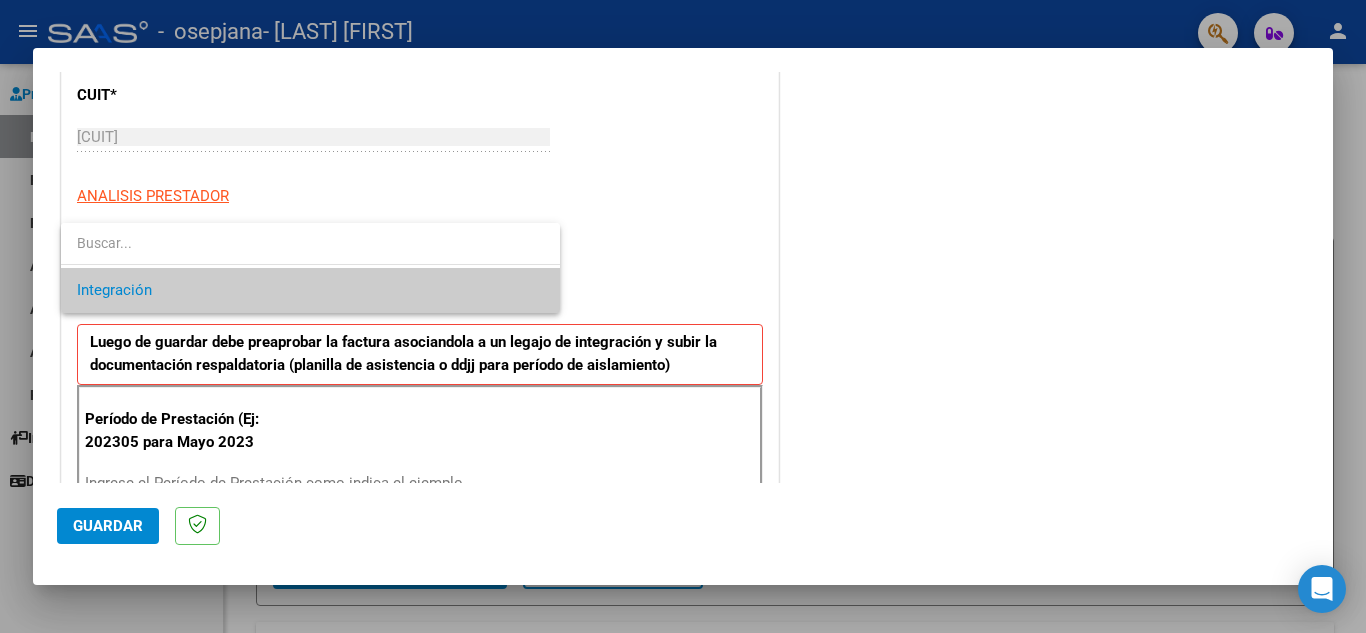 click on "Integración" at bounding box center [310, 290] 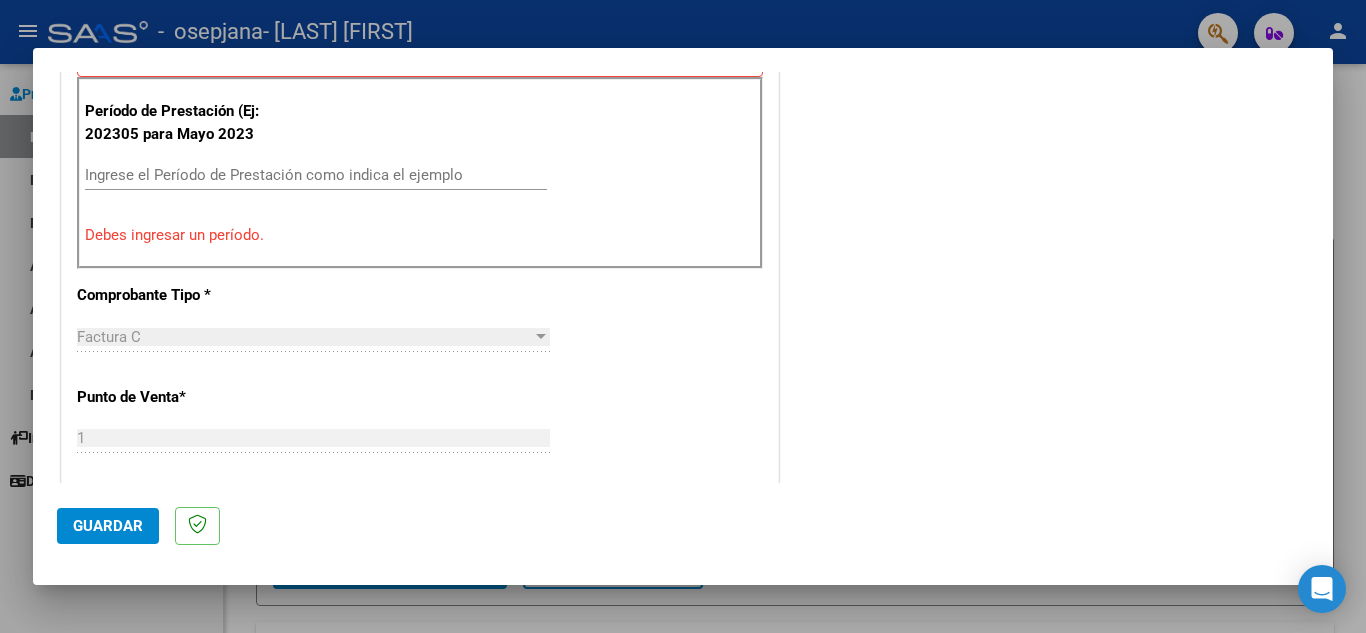 scroll, scrollTop: 581, scrollLeft: 0, axis: vertical 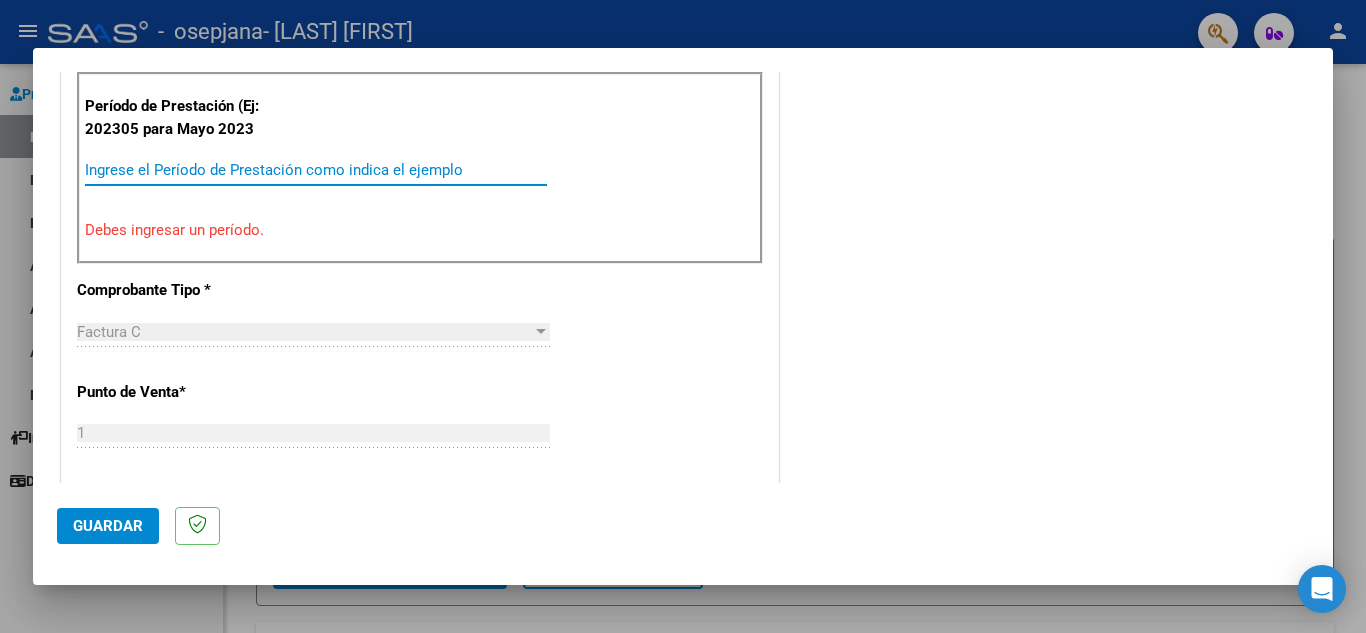 click on "Ingrese el Período de Prestación como indica el ejemplo" at bounding box center [316, 170] 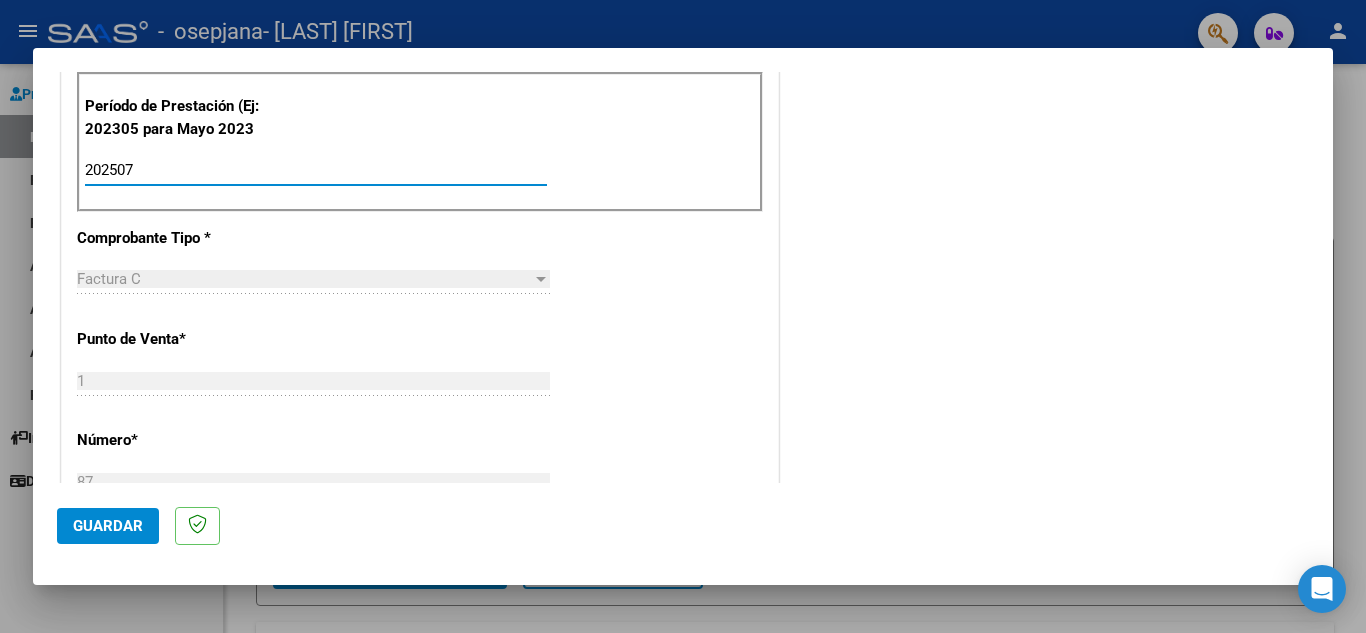 type on "202507" 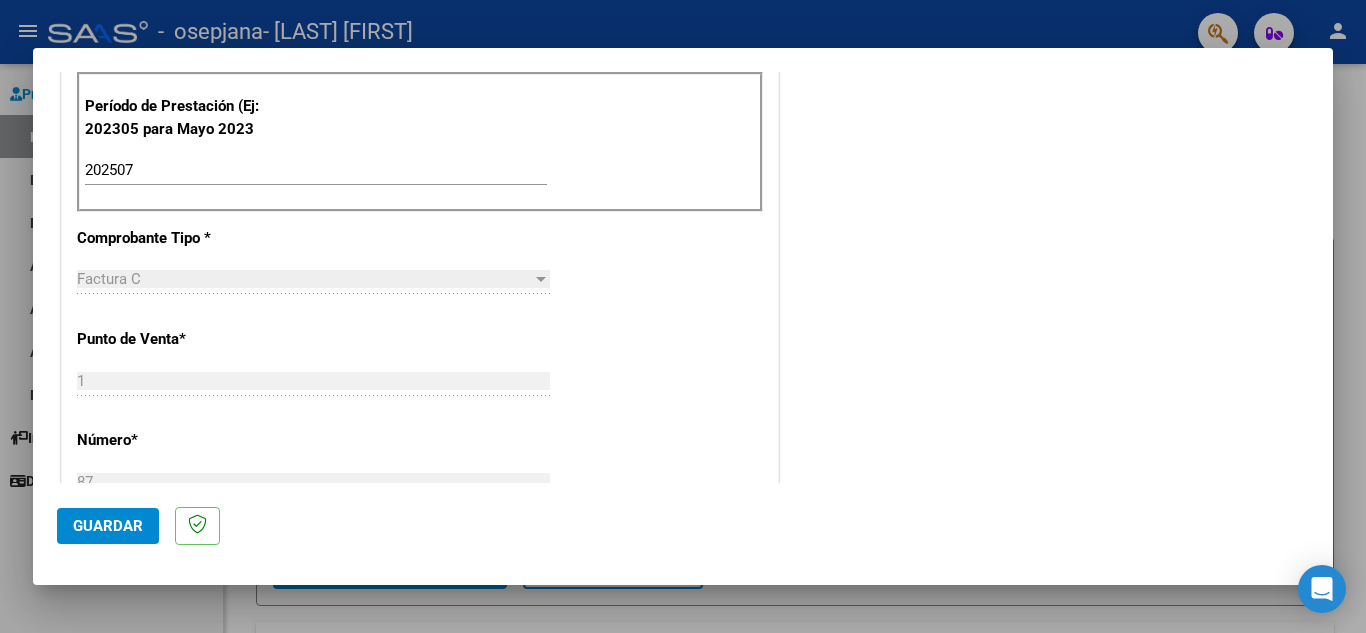 click on "CUIT  *   [CUIT] Ingresar CUIT  ANALISIS PRESTADOR  Area destinado * Integración Seleccionar Area Luego de guardar debe preaprobar la factura asociandola a un legajo de integración y subir la documentación respaldatoria (planilla de asistencia o ddjj para período de aislamiento)  Período de Prestación (Ej: 202305 para Mayo 2023    202507 Ingrese el Período de Prestación como indica el ejemplo   Comprobante Tipo * Factura C Seleccionar Tipo Punto de Venta  *   1 Ingresar el Nro.  Número  *   87 Ingresar el Nro.  Monto  *   $ 111.335,49 Ingresar el monto  Fecha del Cpbt.  *   2025-08-04 Ingresar la fecha  CAE / CAEA (no ingrese CAI)    75314966580256 Ingresar el CAE o CAEA (no ingrese CAI)  Fecha de Vencimiento    Ingresar la fecha  Ref. Externa    Ingresar la ref.  N° Liquidación    Ingresar el N° Liquidación" at bounding box center (420, 474) 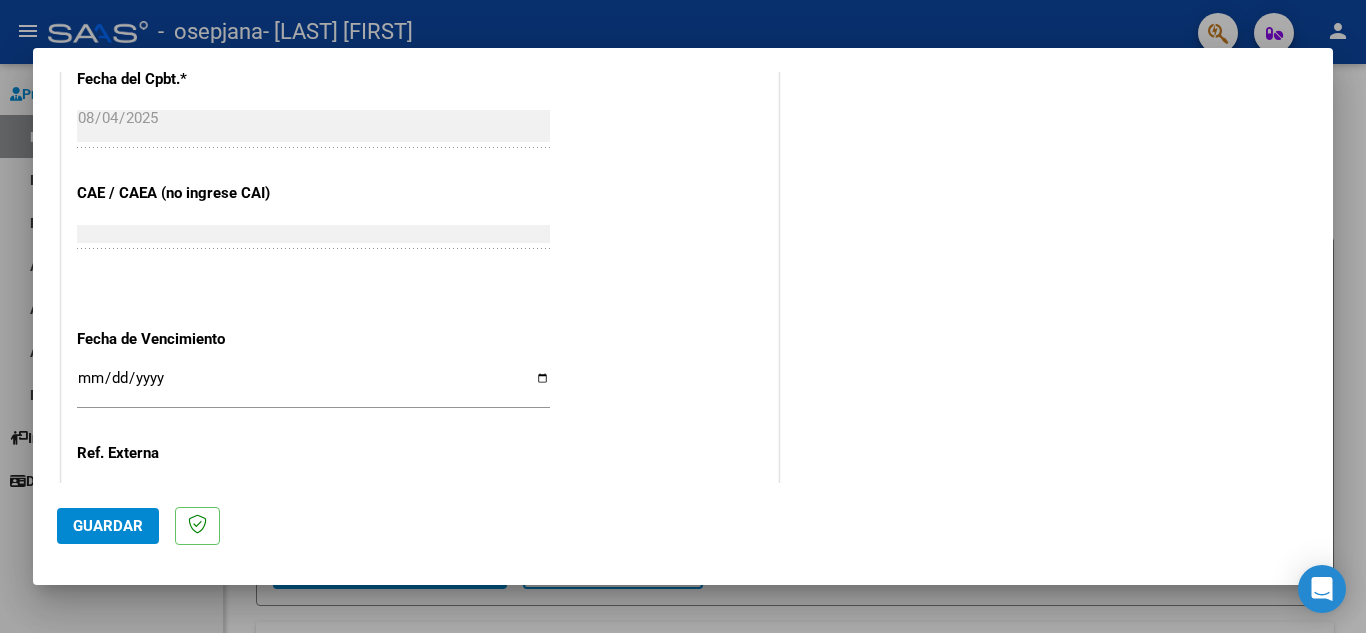scroll, scrollTop: 1311, scrollLeft: 0, axis: vertical 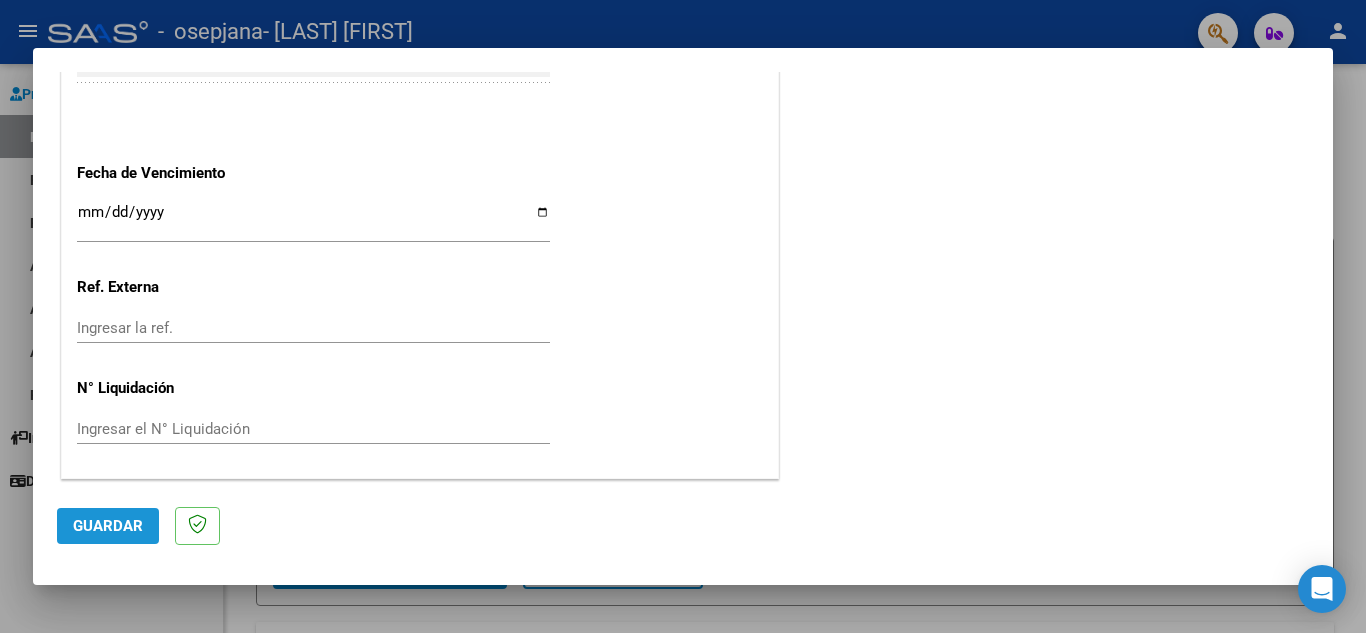 click on "Guardar" 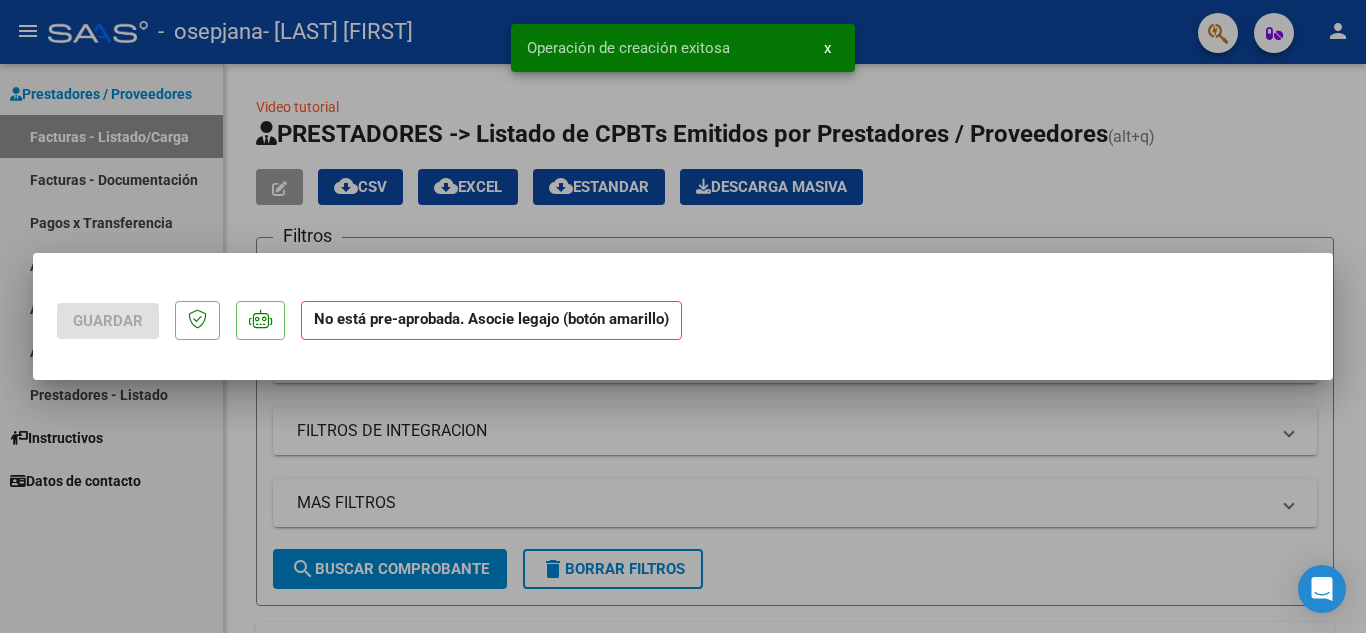 scroll, scrollTop: 0, scrollLeft: 0, axis: both 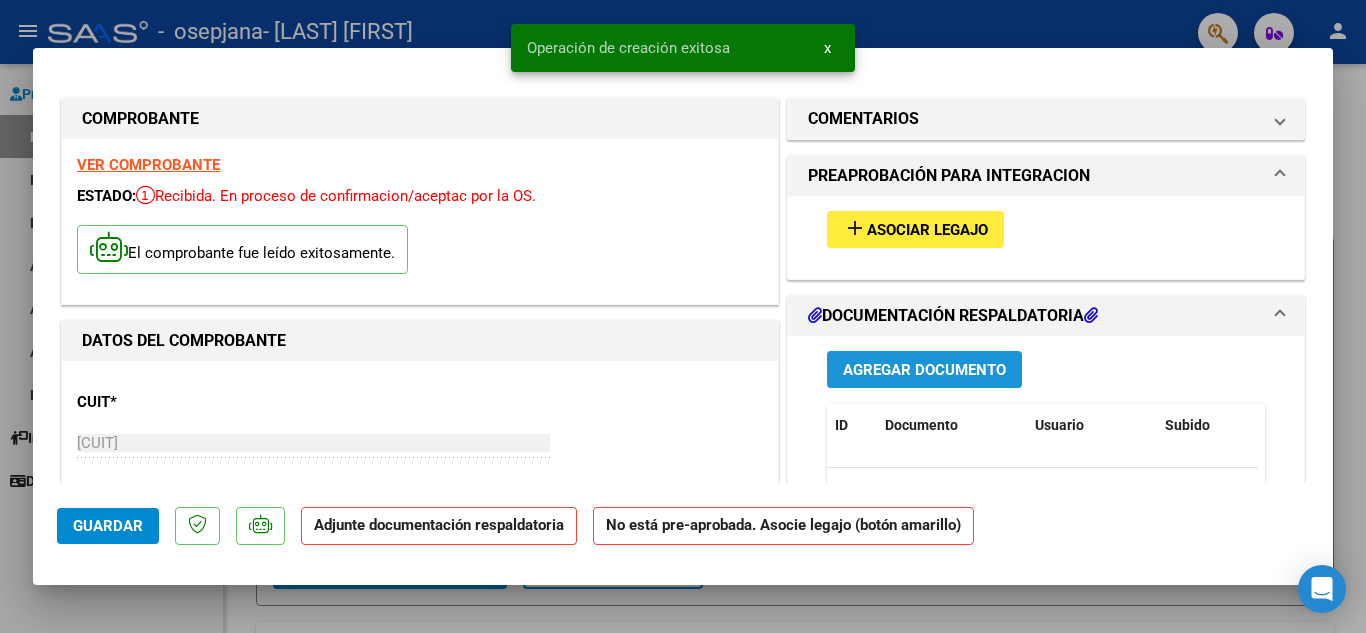 click on "Agregar Documento" at bounding box center (924, 369) 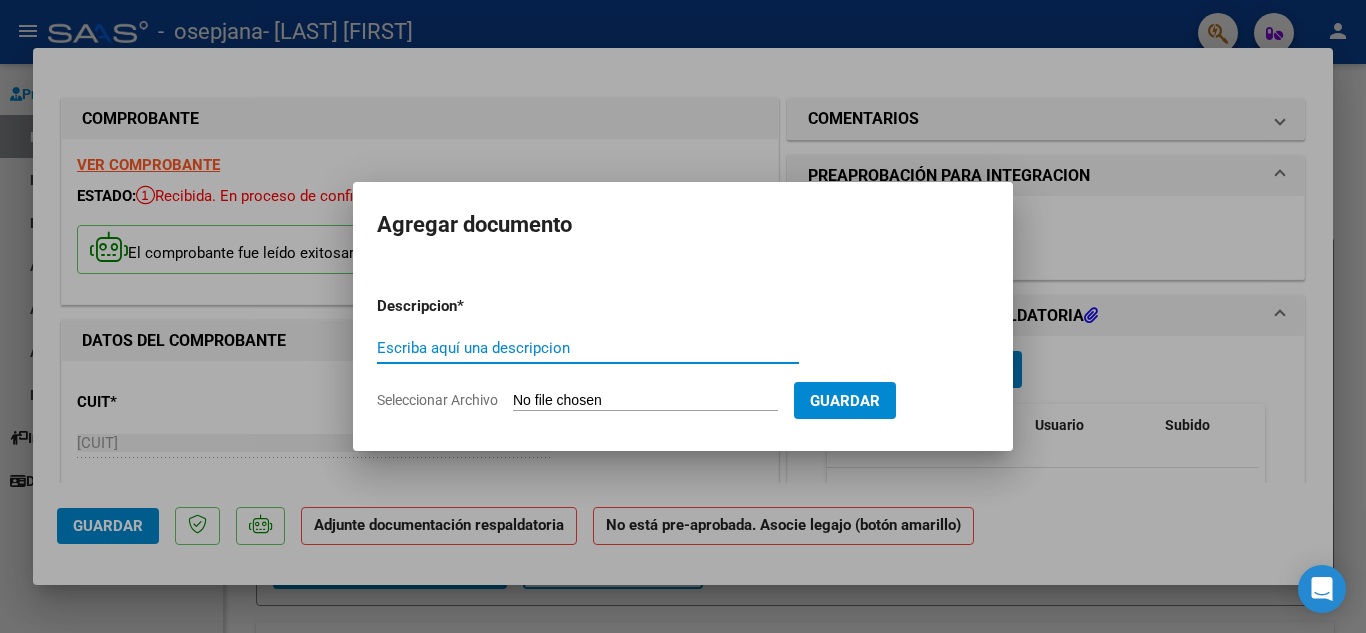 click on "Escriba aquí una descripcion" at bounding box center [588, 348] 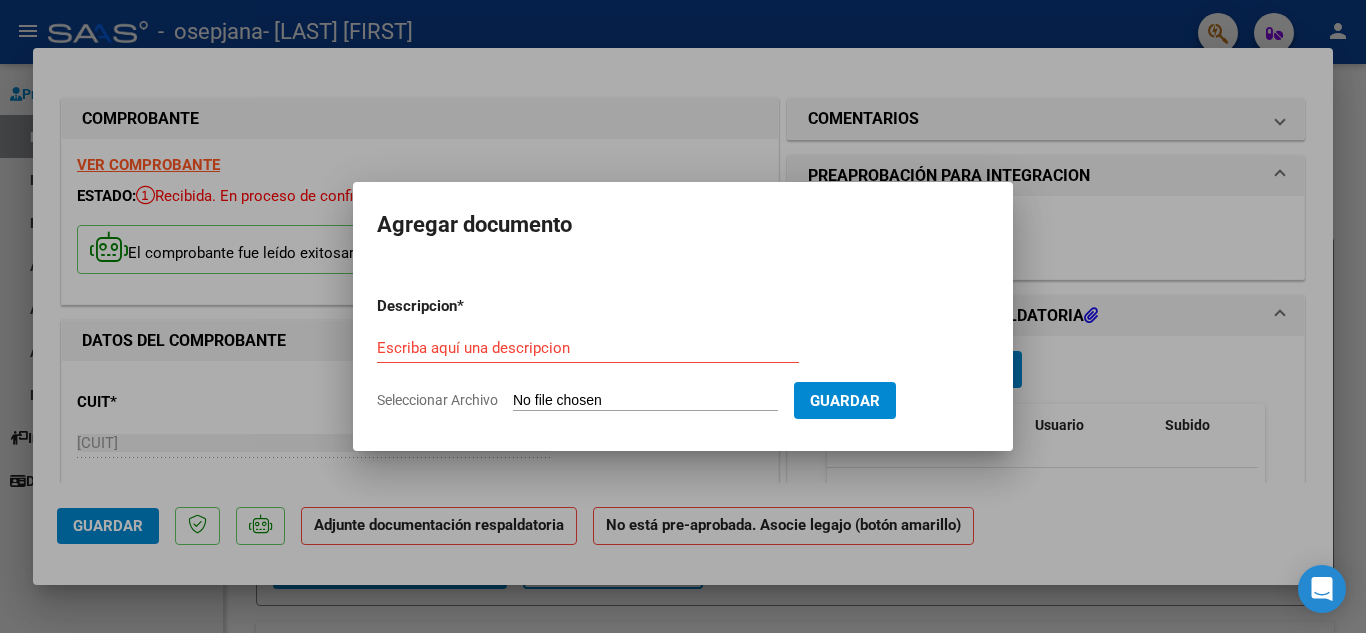click on "Seleccionar Archivo" at bounding box center (645, 401) 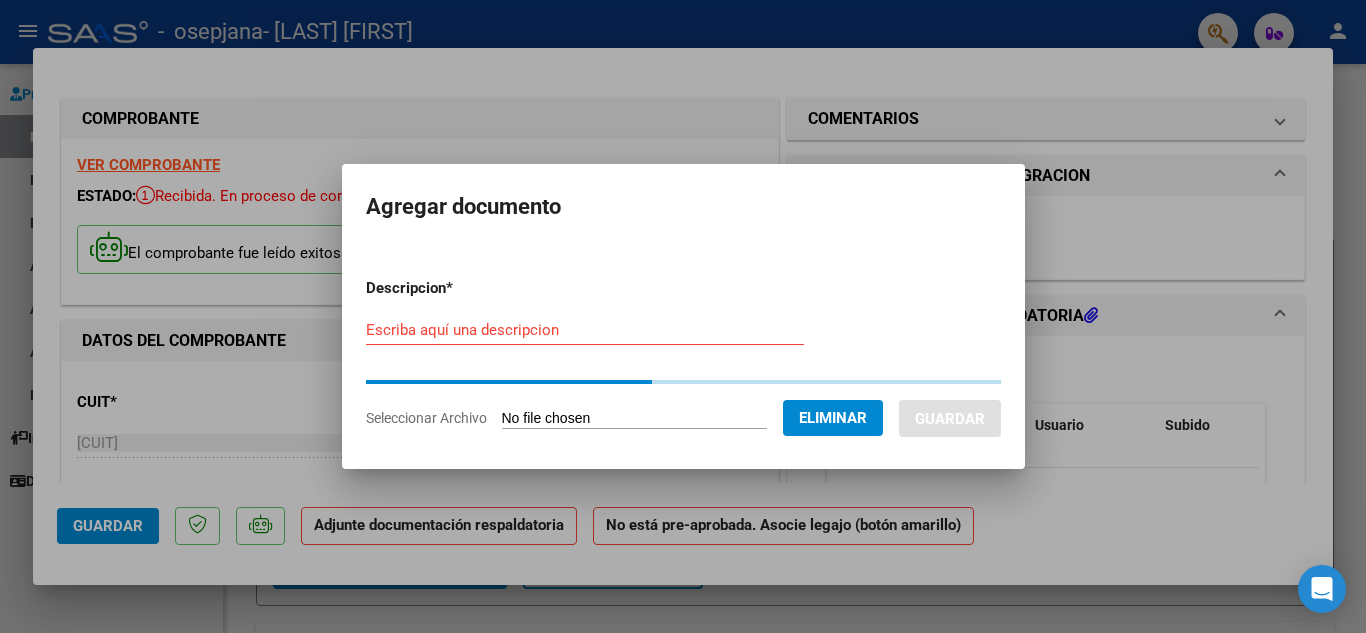 click on "Escriba aquí una descripcion" at bounding box center (585, 330) 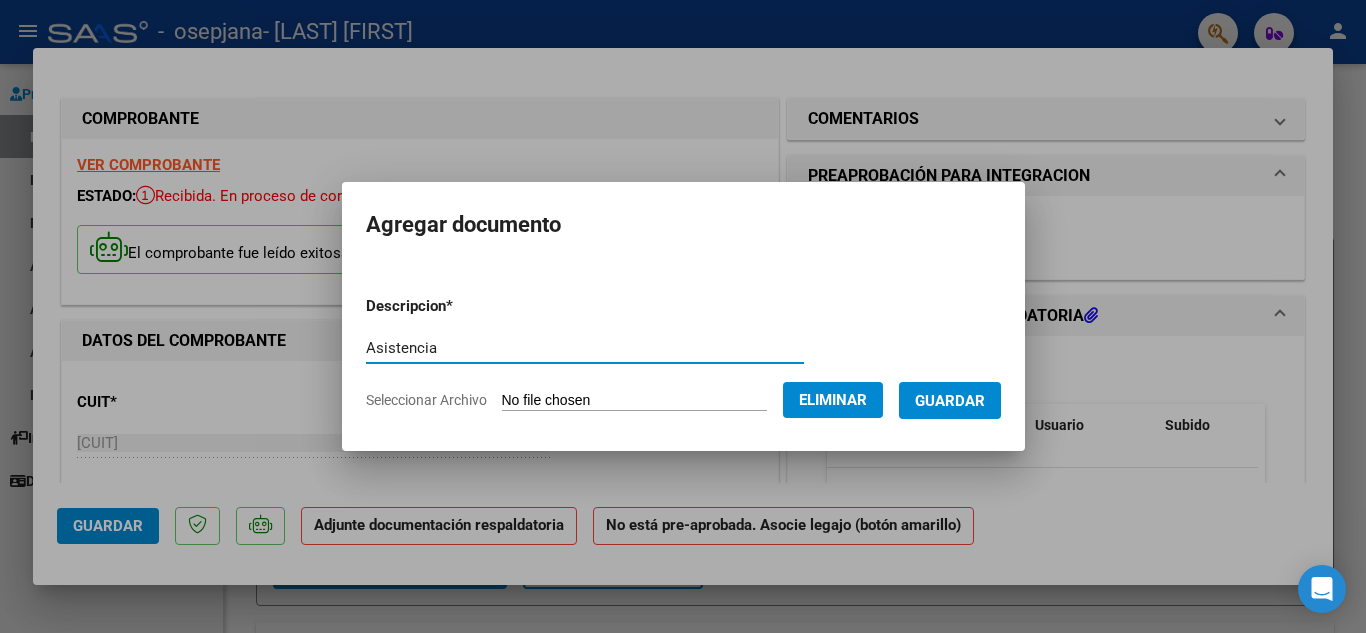 type on "Asistencia" 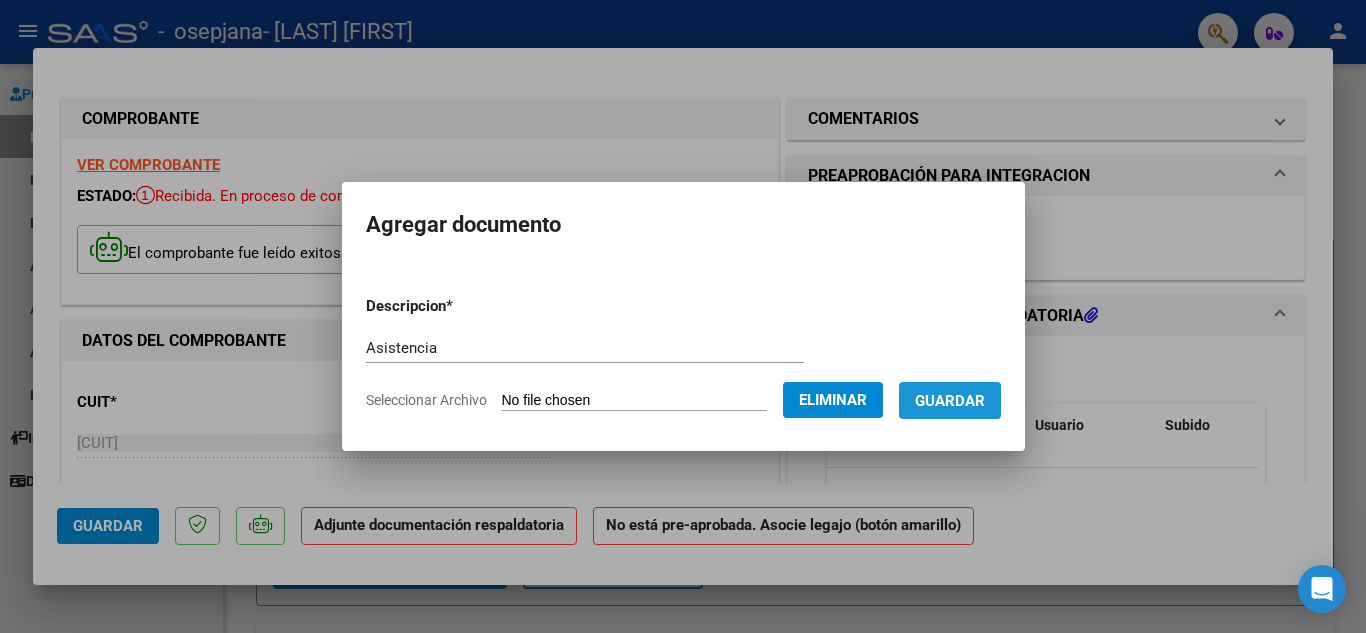 click on "Guardar" at bounding box center [950, 401] 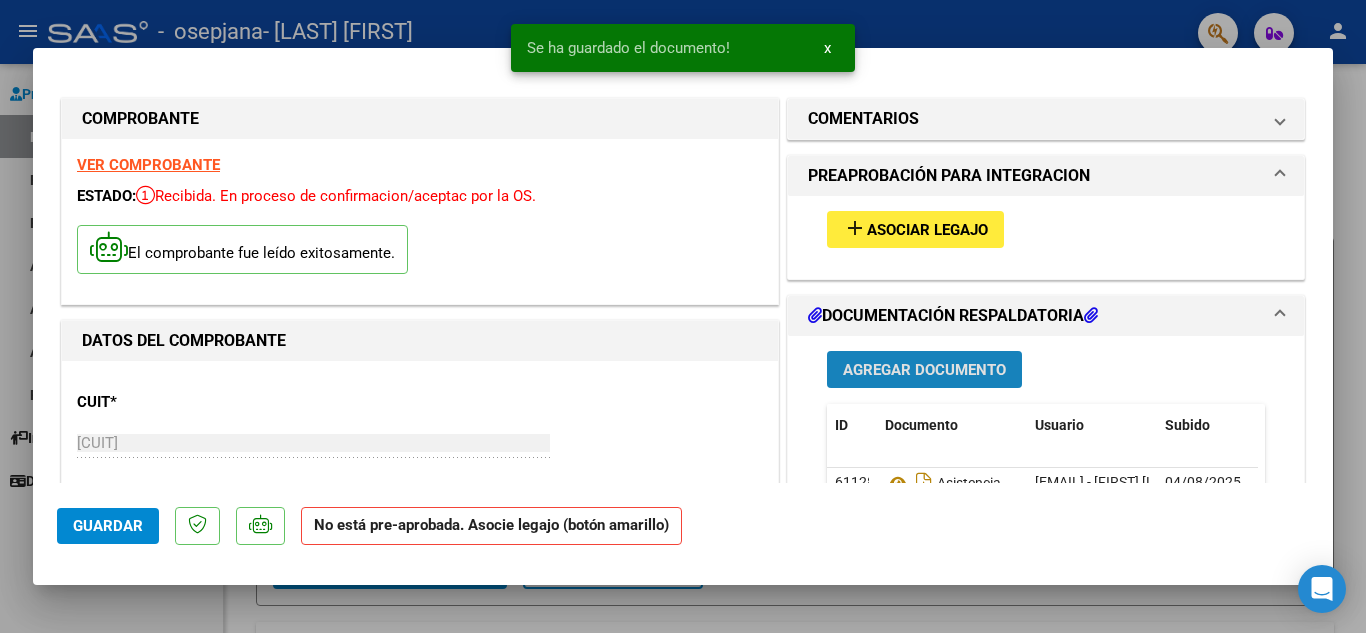 click on "Agregar Documento" at bounding box center [924, 370] 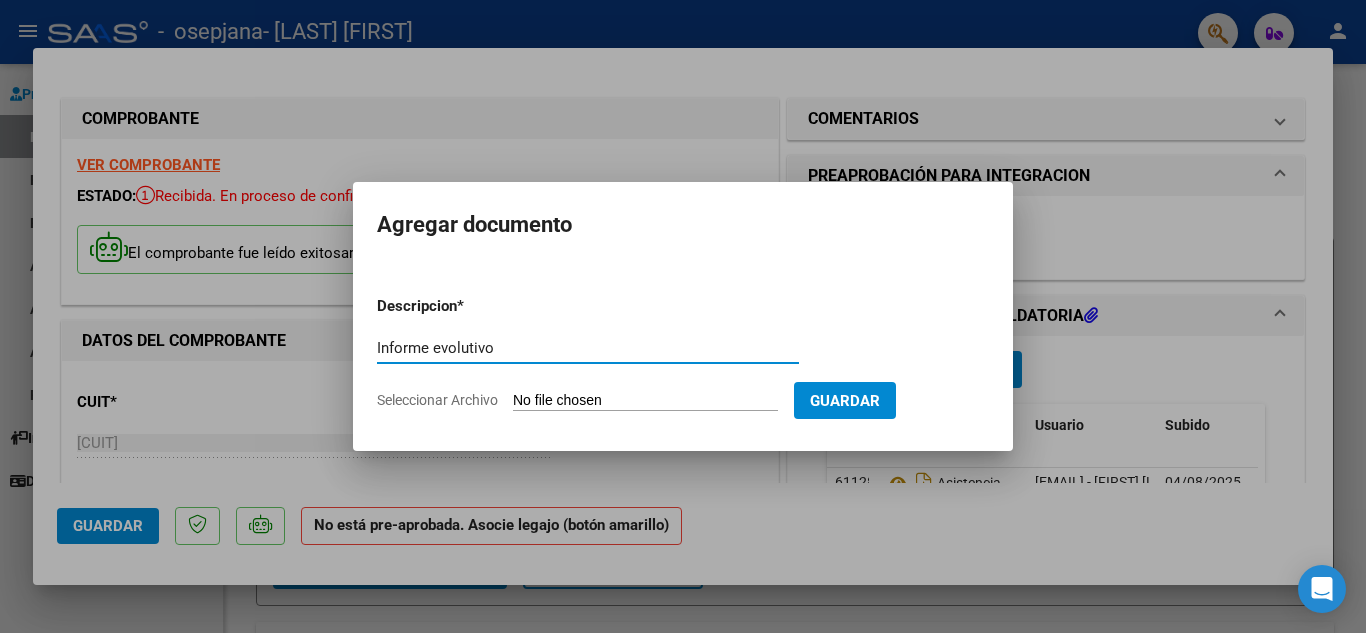 type on "Informe evolutivo" 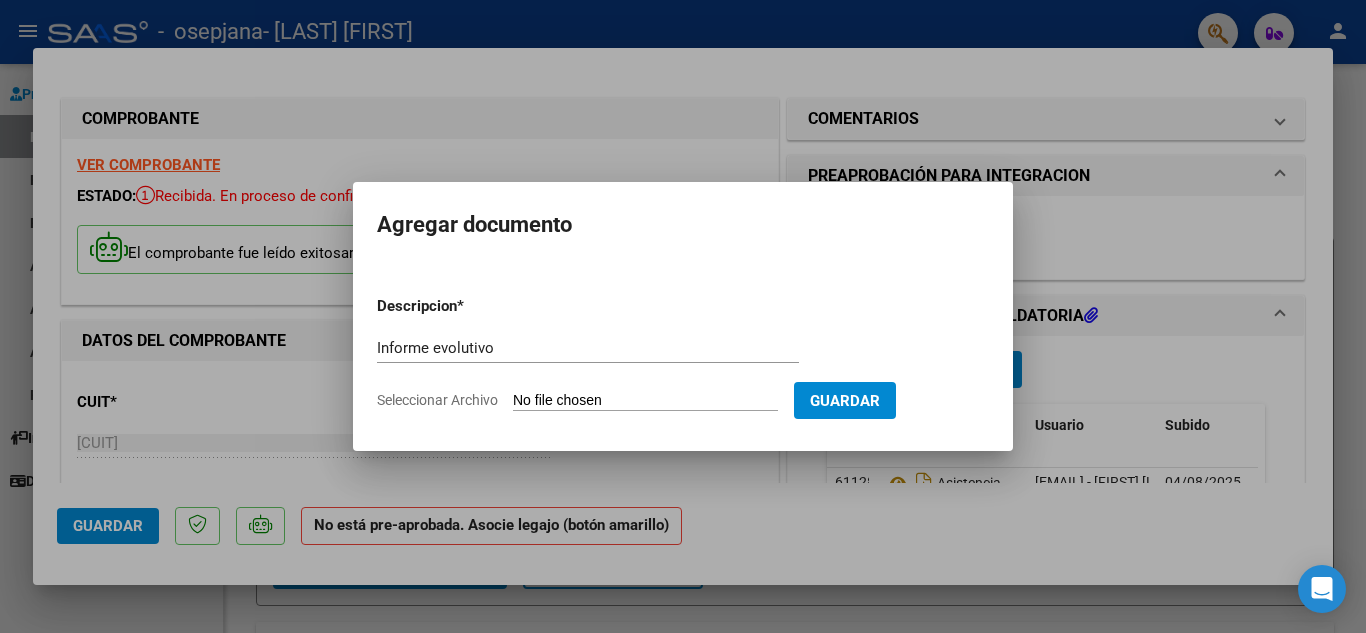 click on "Seleccionar Archivo" at bounding box center (645, 401) 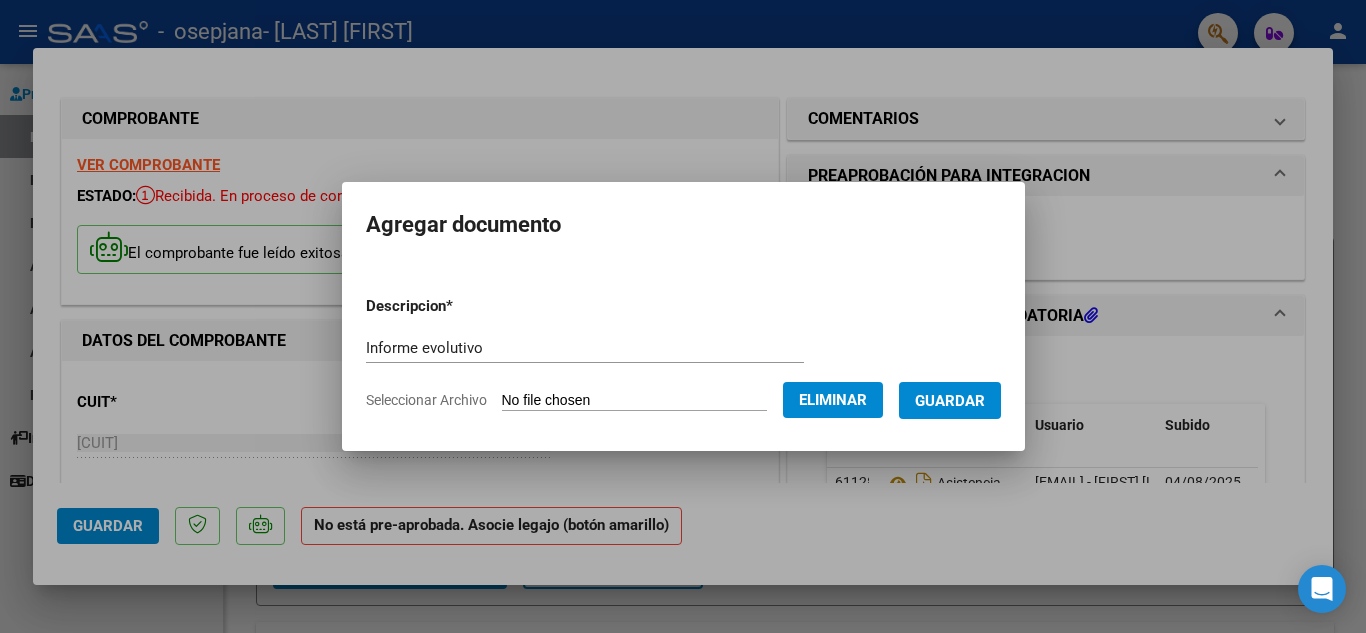 click on "Guardar" at bounding box center [950, 401] 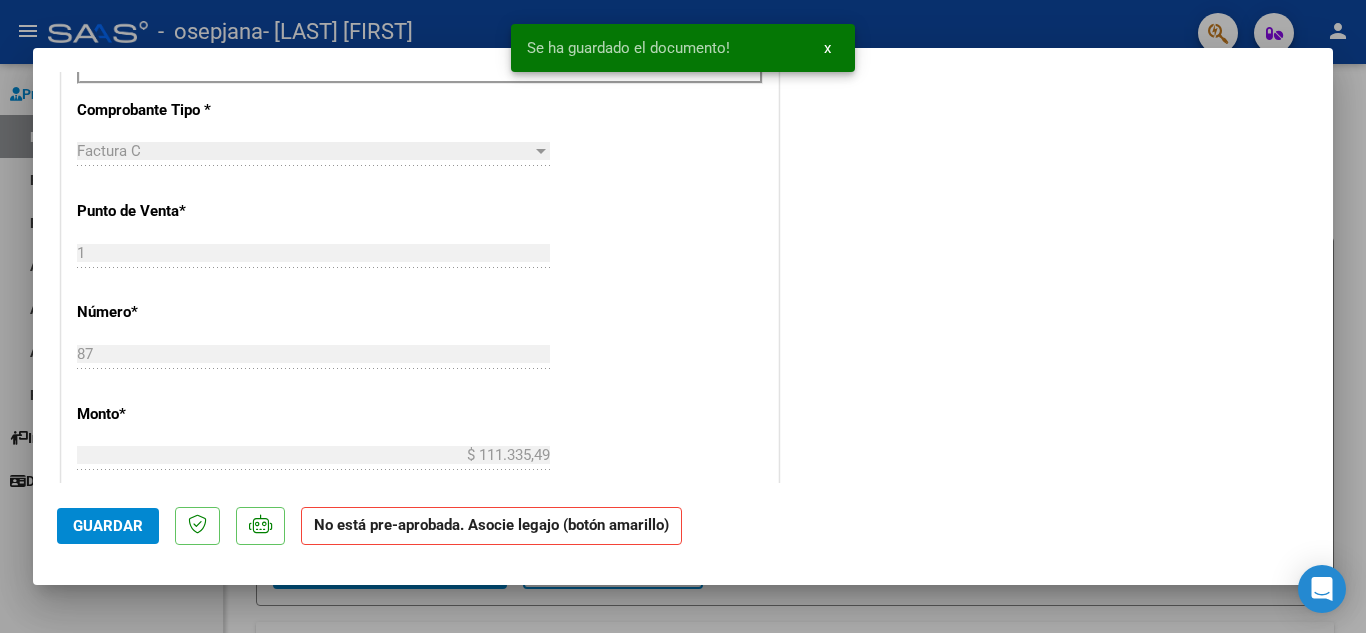 scroll, scrollTop: 733, scrollLeft: 0, axis: vertical 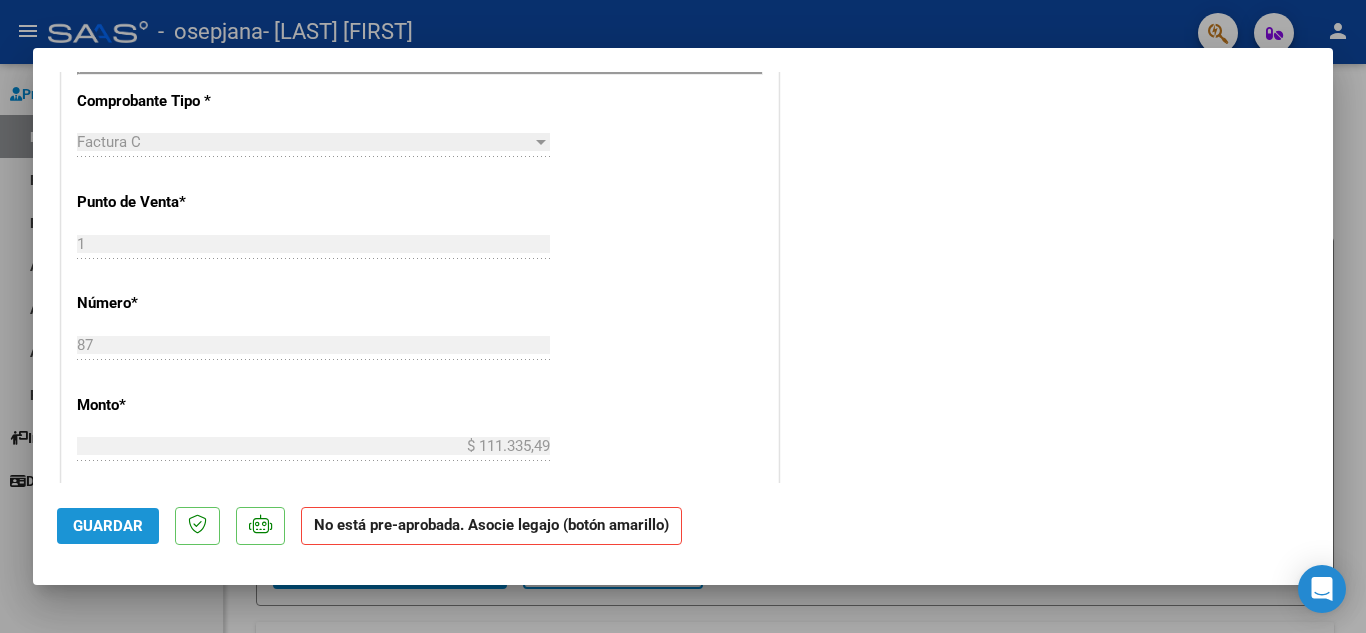 click on "Guardar" 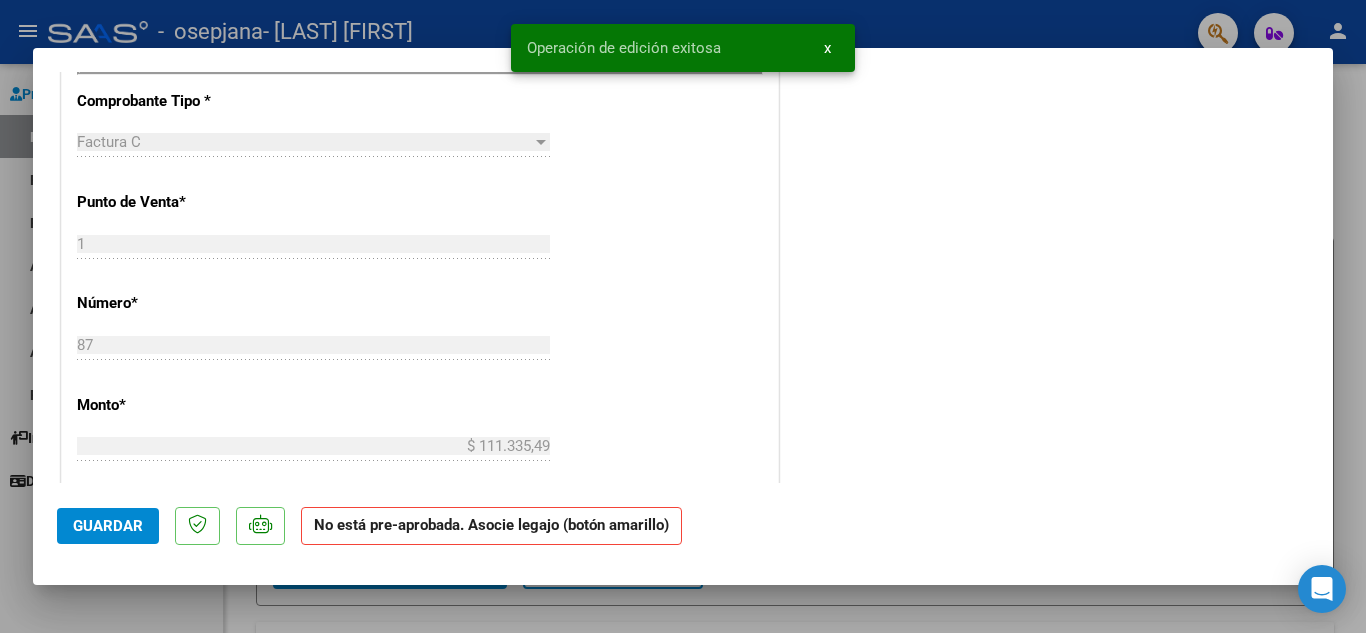 drag, startPoint x: 1316, startPoint y: 286, endPoint x: 1325, endPoint y: 30, distance: 256.15814 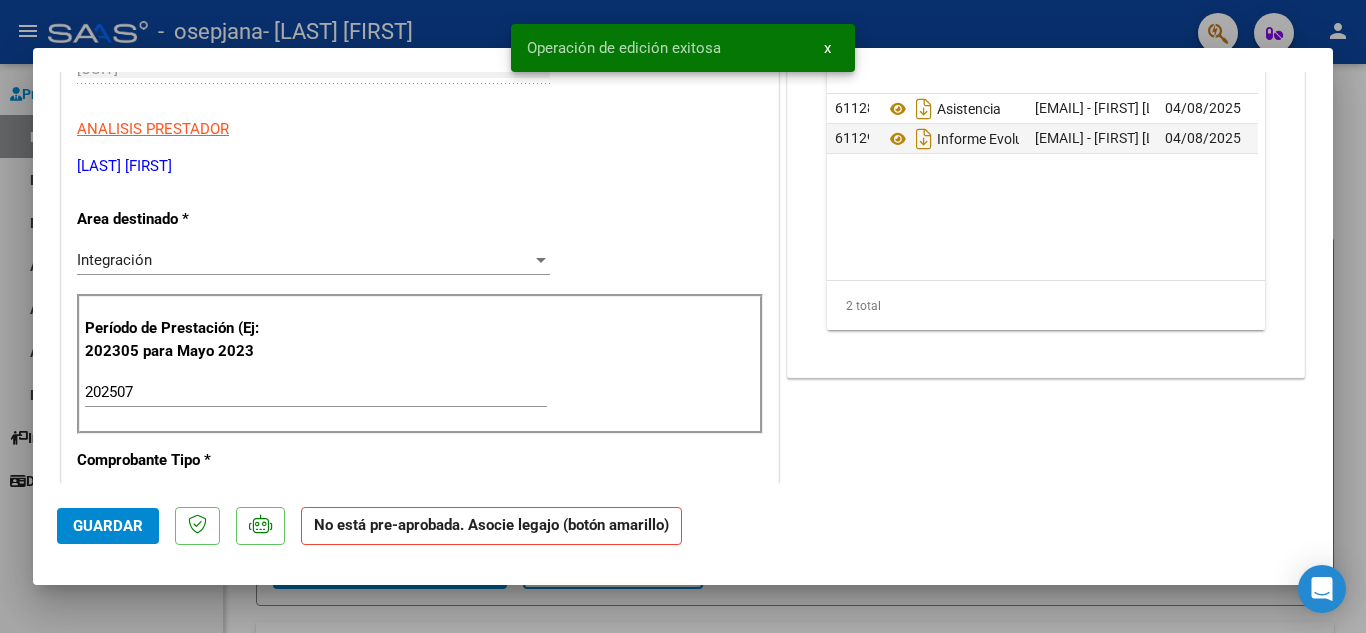 scroll, scrollTop: 35, scrollLeft: 0, axis: vertical 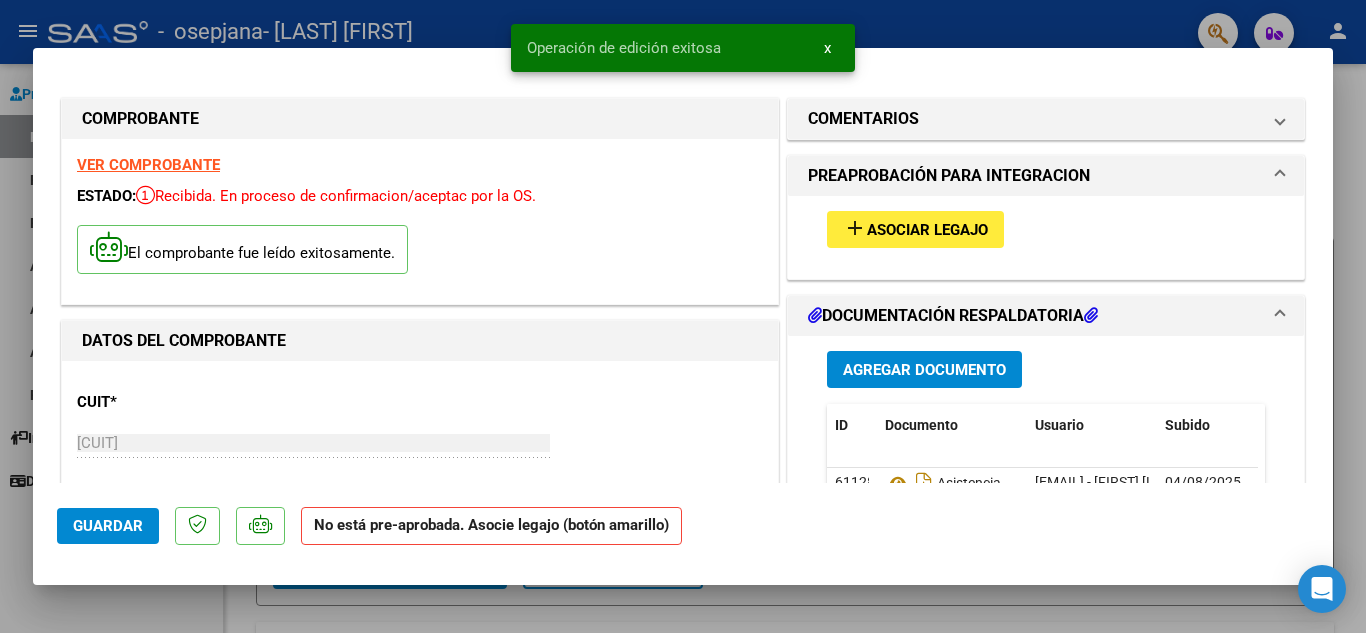 click on "COMENTARIOS Comentarios del Prestador / Gerenciador:  PREAPROBACIÓN PARA INTEGRACION add Asociar Legajo  DOCUMENTACIÓN RESPALDATORIA  Agregar Documento ID Documento Usuario Subido Acción 61128  Asistencia   [EMAIL] - [FIRST] [LAST]   04/08/2025  61129  Informe Evolutivo   [EMAIL] - [FIRST] [LAST]   04/08/2025   2 total   1" at bounding box center (1046, 951) 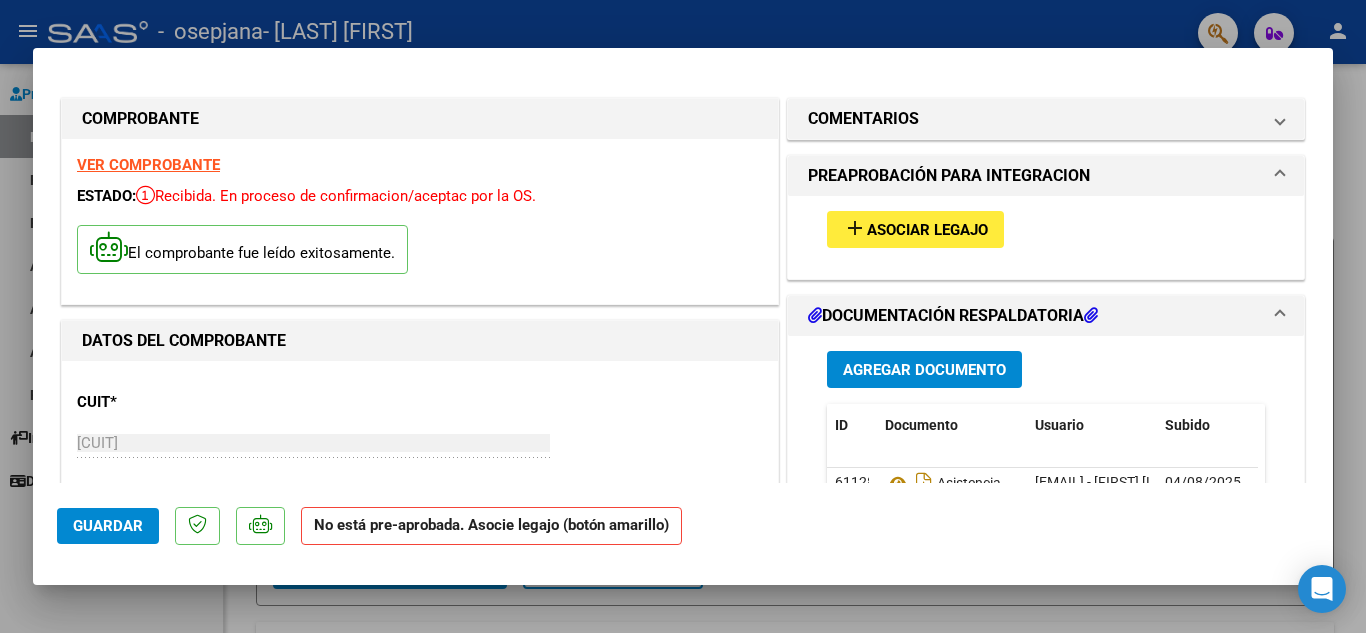 click on "COMPROBANTE VER COMPROBANTE       ESTADO:   Recibida. En proceso de confirmacion/aceptac por la OS.     El comprobante fue leído exitosamente.  DATOS DEL COMPROBANTE CUIT  *   [CUIT] Ingresar CUIT  ANALISIS PRESTADOR  [LAST] [FIRST]  ARCA Padrón  Area destinado * Integración Seleccionar Area Período de Prestación (Ej: 202305 para Mayo 2023    202507 Ingrese el Período de Prestación como indica el ejemplo   Comprobante Tipo * Factura C Seleccionar Tipo Punto de Venta  *   1 Ingresar el Nro.  Número  *   87 Ingresar el Nro.  Monto  *   $ 111.335,49 Ingresar el monto  Fecha del Cpbt.  *   2025-08-04 Ingresar la fecha  CAE / CAEA (no ingrese CAI)    75314966580256 Ingresar el CAE o CAEA (no ingrese CAI)  Fecha de Vencimiento    Ingresar la fecha  Ref. Externa    Ingresar la ref.  N° Liquidación    Ingresar el N° Liquidación  COMENTARIOS Comentarios del Prestador / Gerenciador:  PREAPROBACIÓN PARA INTEGRACION add Asociar Legajo  DOCUMENTACIÓN RESPALDATORIA  Agregar Documento ID Usuario" at bounding box center [683, 277] 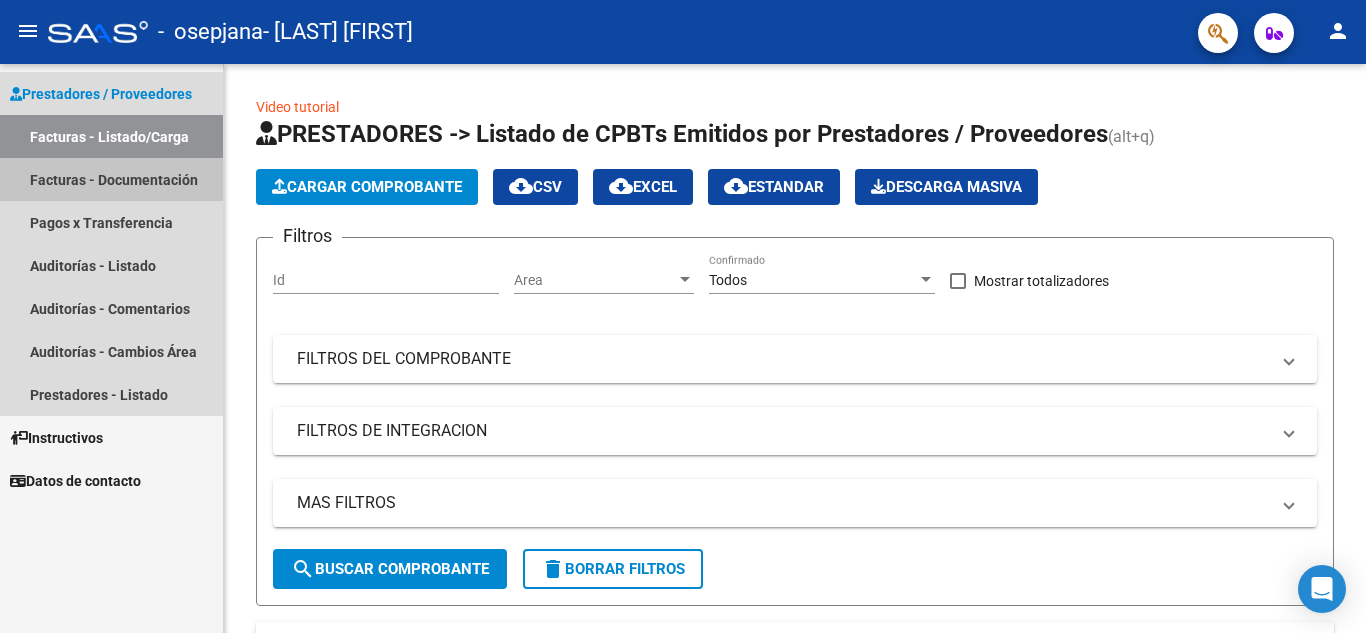 click on "Facturas - Documentación" at bounding box center [111, 179] 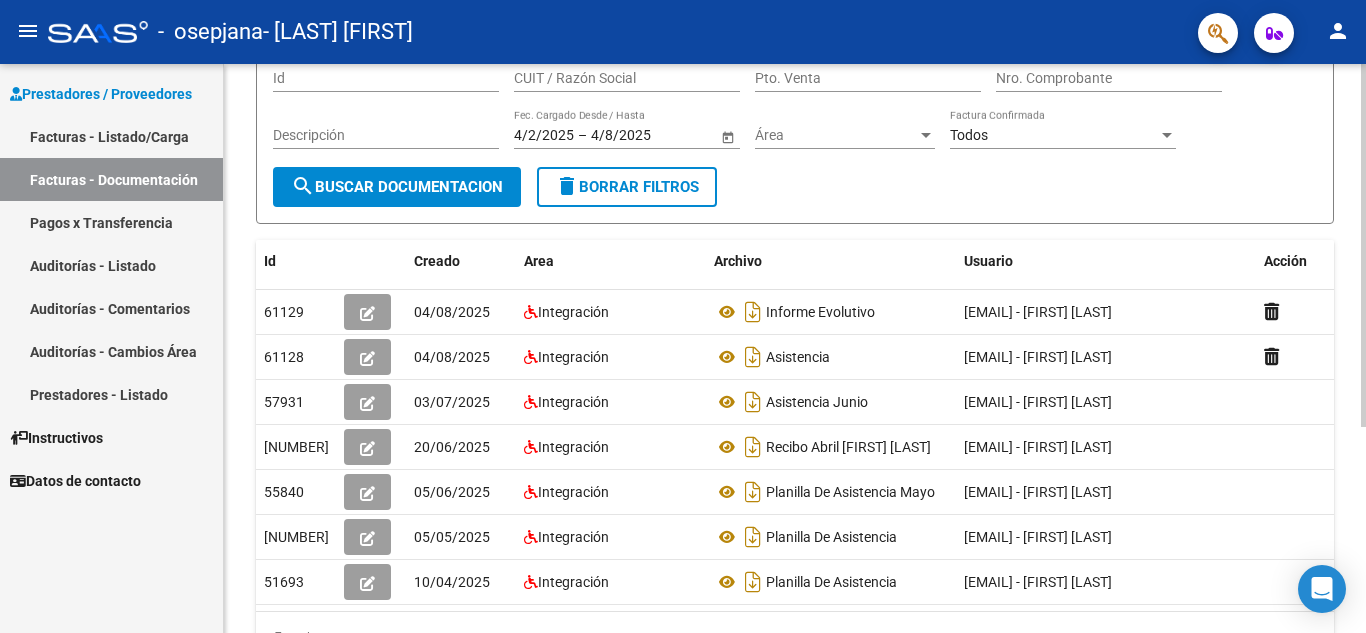 click 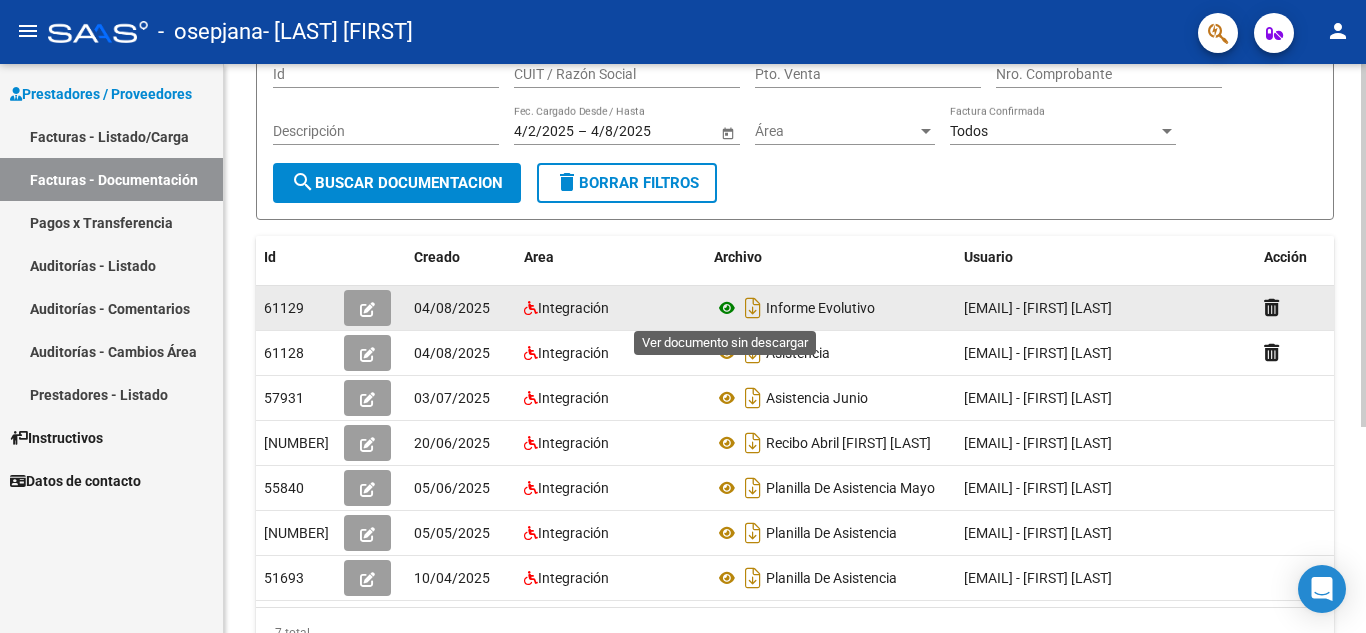 click 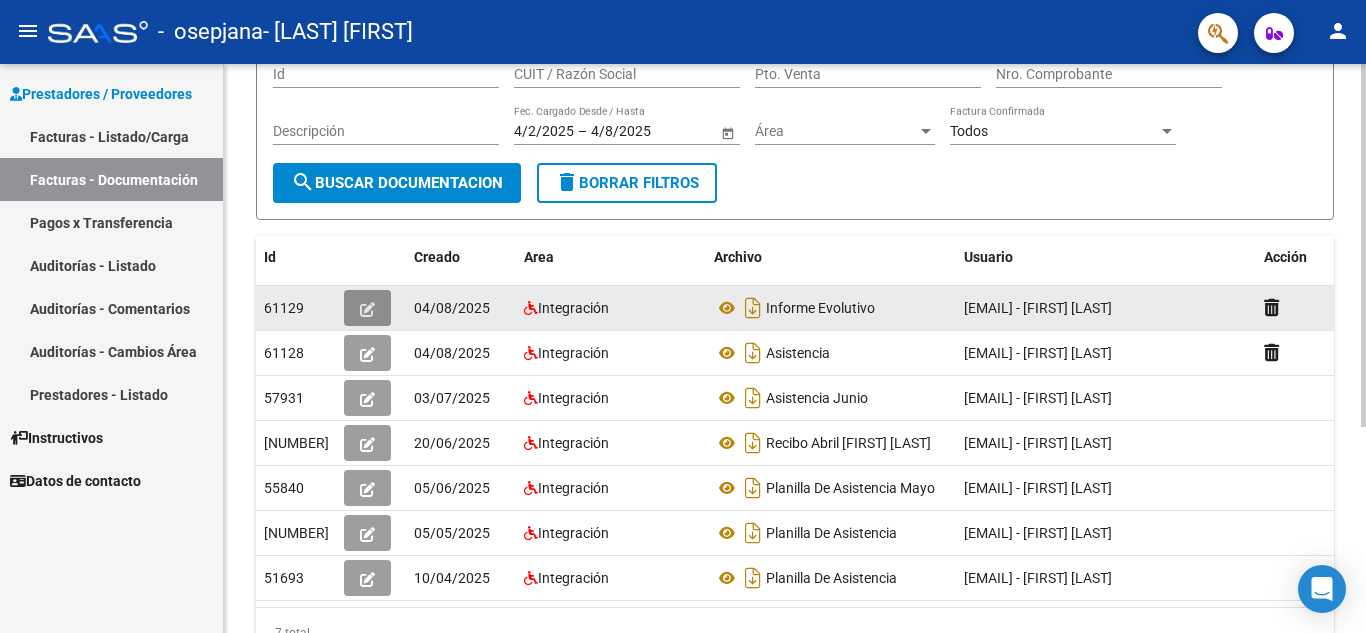 click 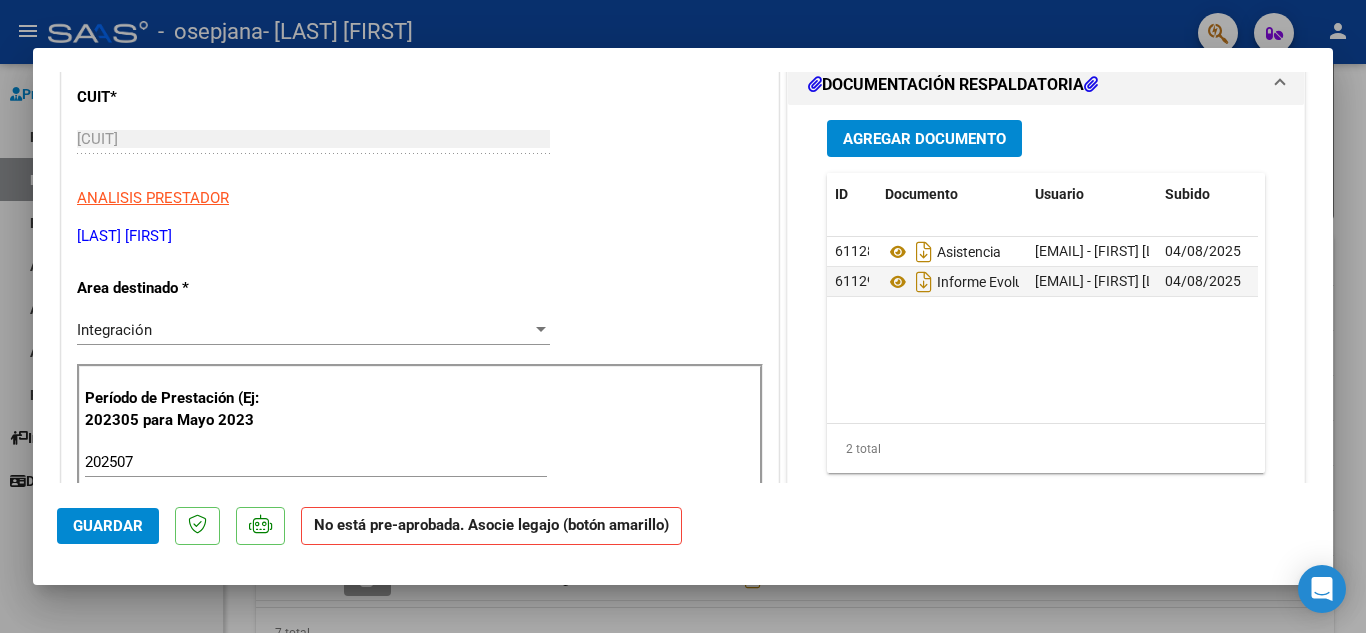 scroll, scrollTop: 249, scrollLeft: 0, axis: vertical 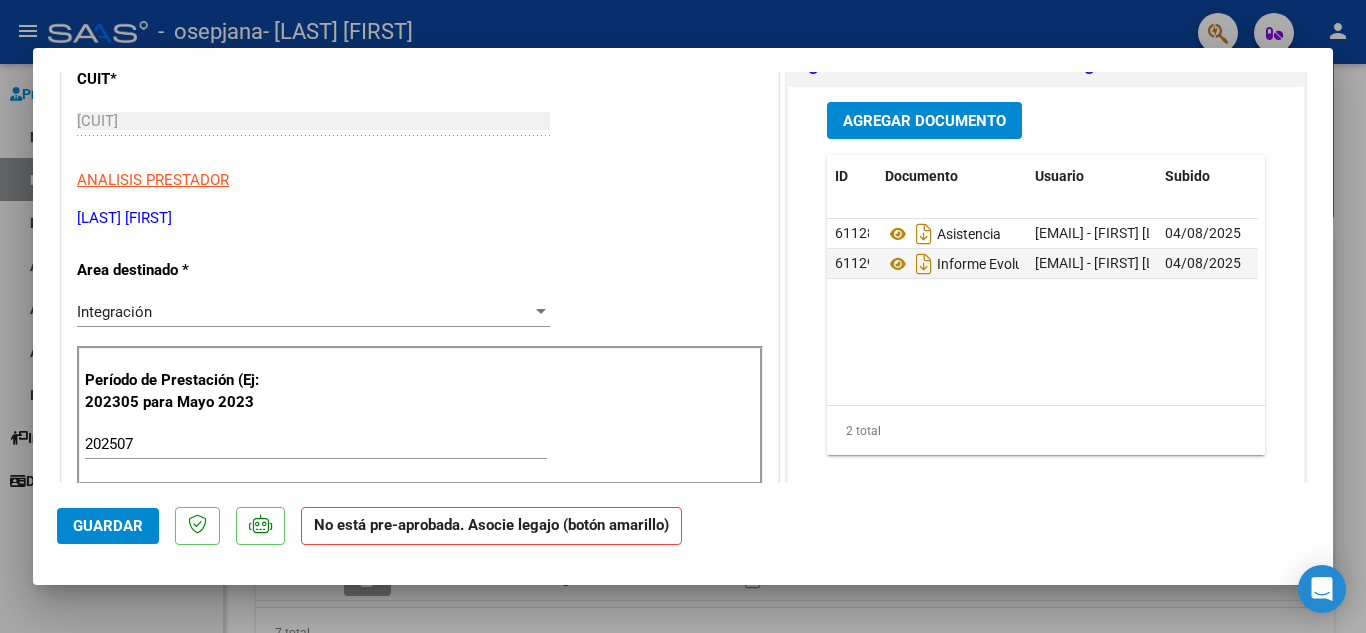 click at bounding box center (683, 316) 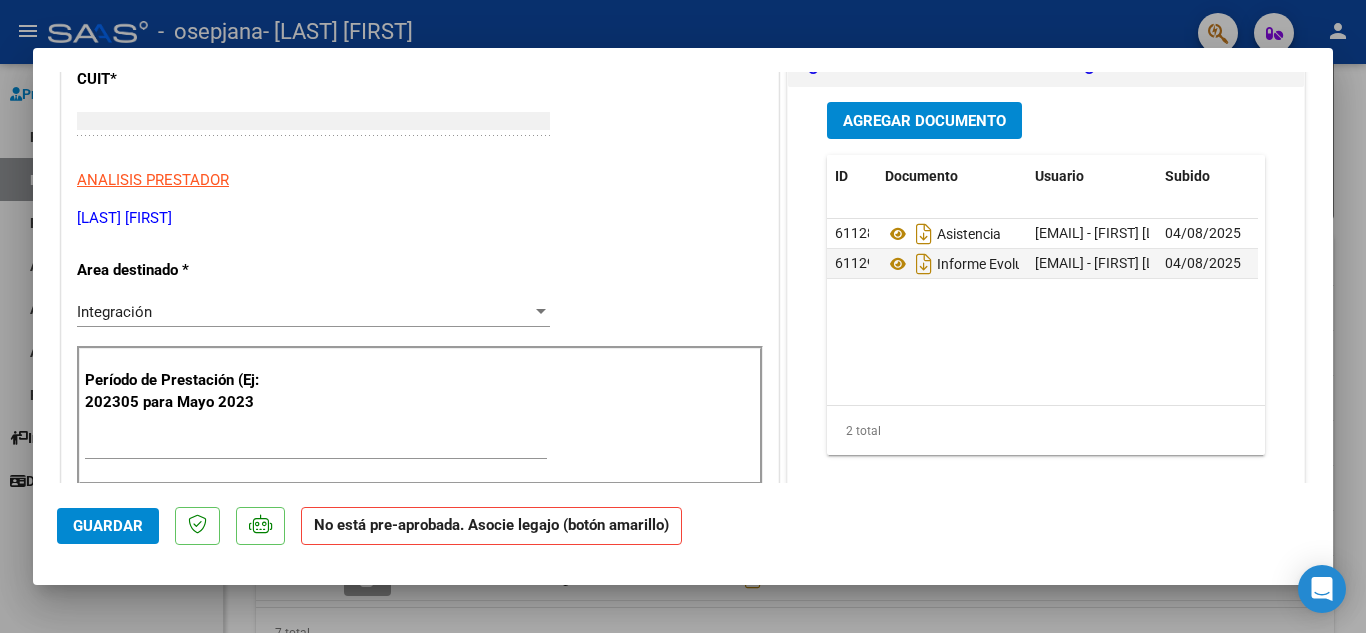 scroll, scrollTop: 0, scrollLeft: 0, axis: both 